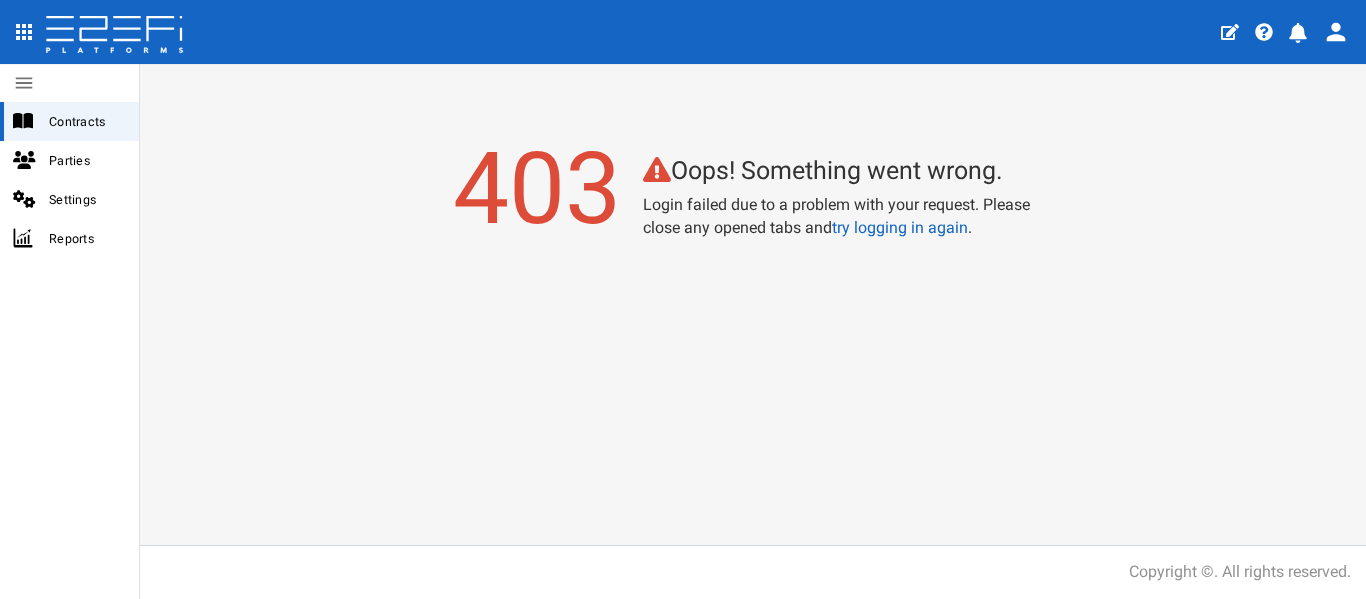 scroll, scrollTop: 0, scrollLeft: 0, axis: both 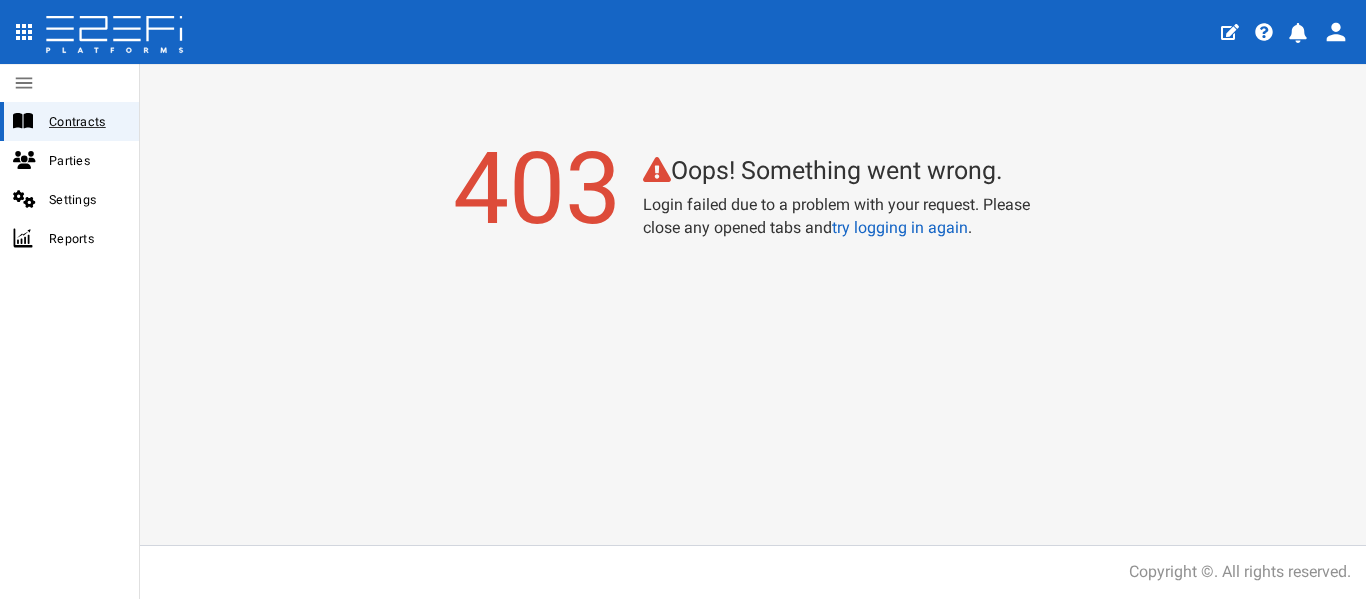 click on "Contracts" at bounding box center [69, 121] 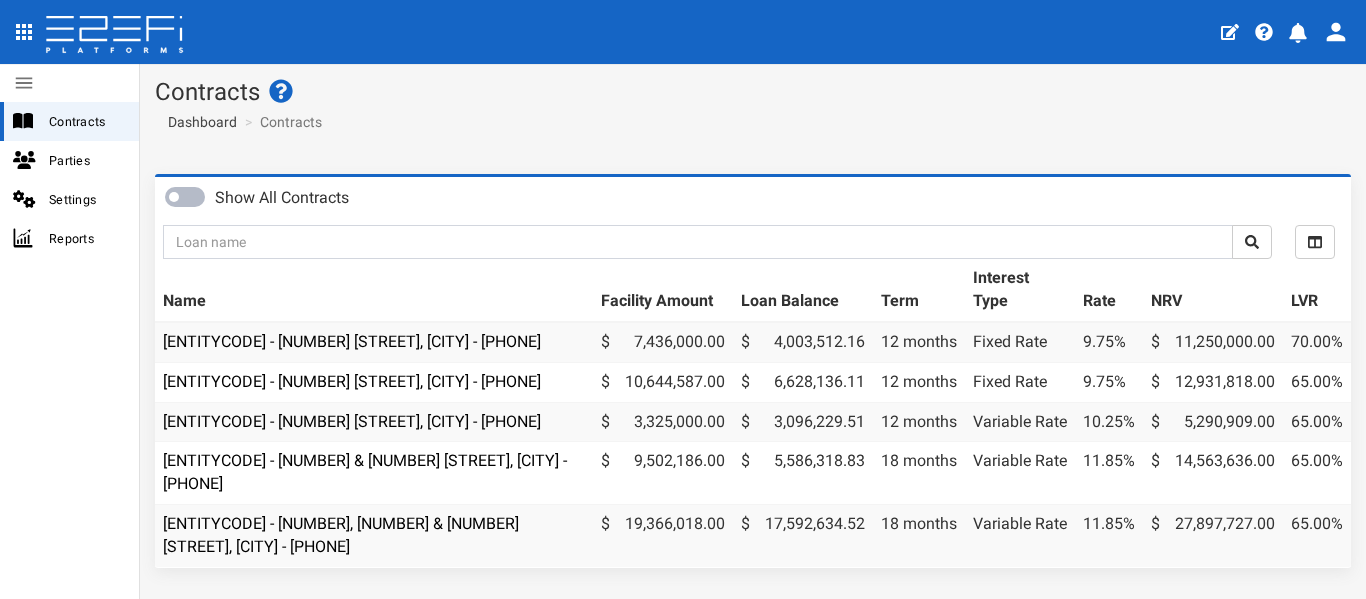 scroll, scrollTop: 0, scrollLeft: 0, axis: both 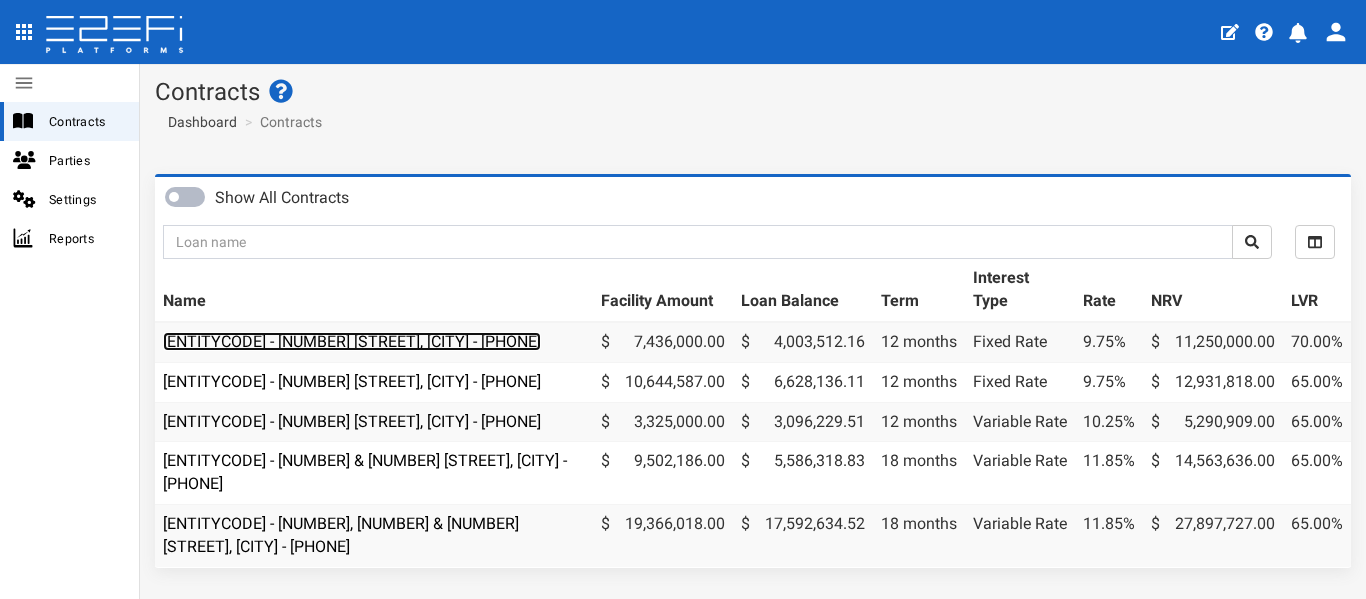 click on "[ENTITYCODE] - [NUMBER] [STREET], [CITY] - [PHONE]" at bounding box center [352, 341] 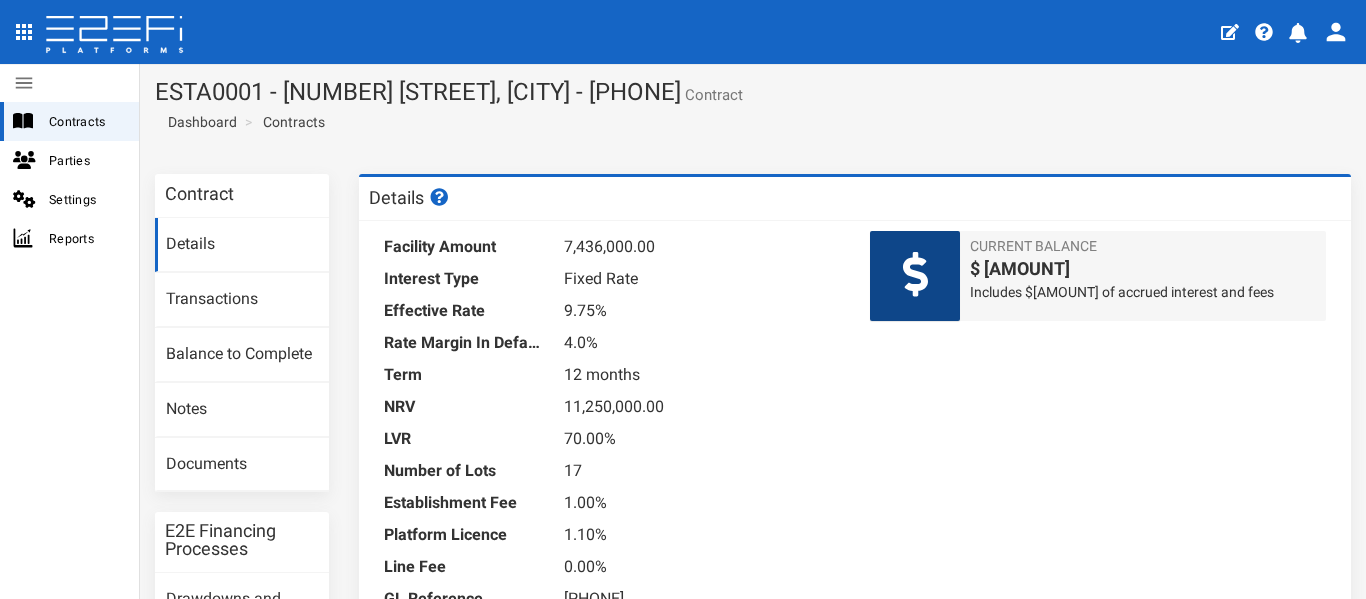 scroll, scrollTop: 0, scrollLeft: 0, axis: both 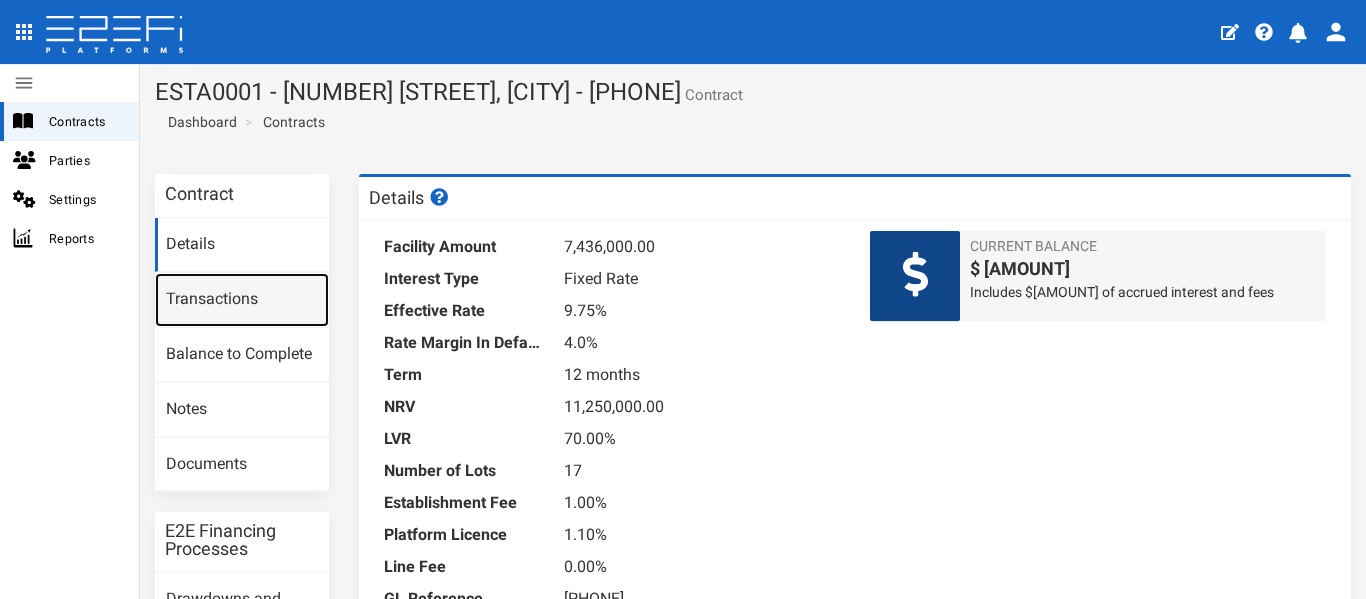 click on "Transactions" at bounding box center (242, 300) 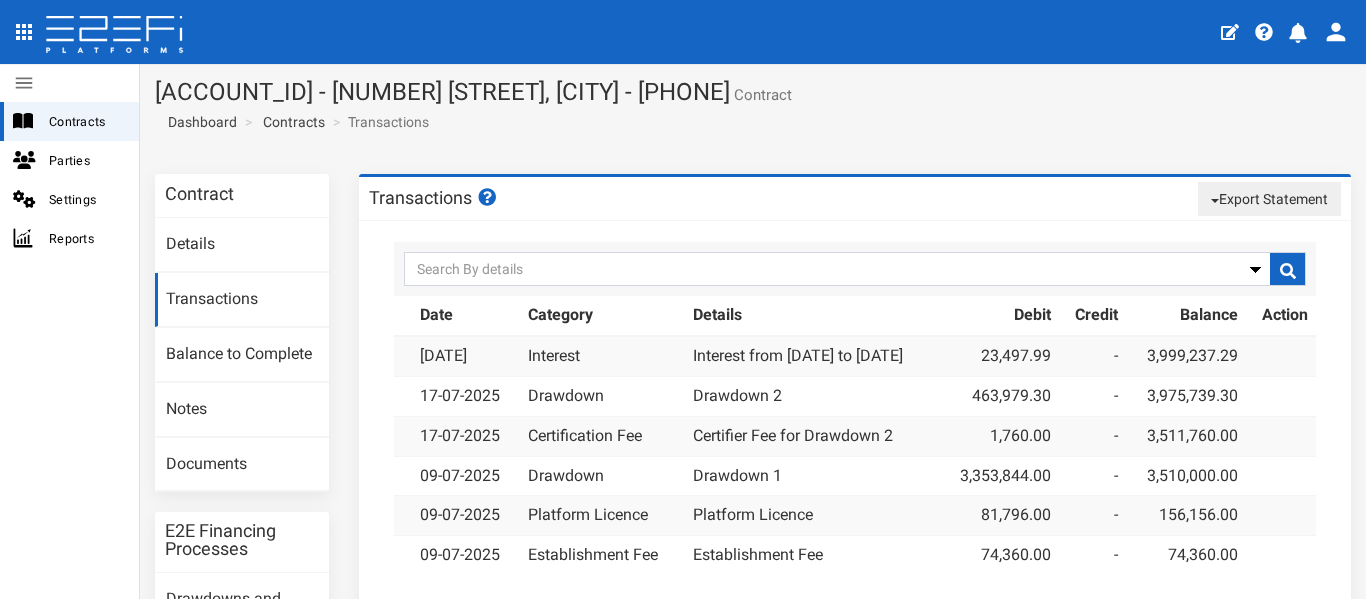 scroll, scrollTop: 0, scrollLeft: 0, axis: both 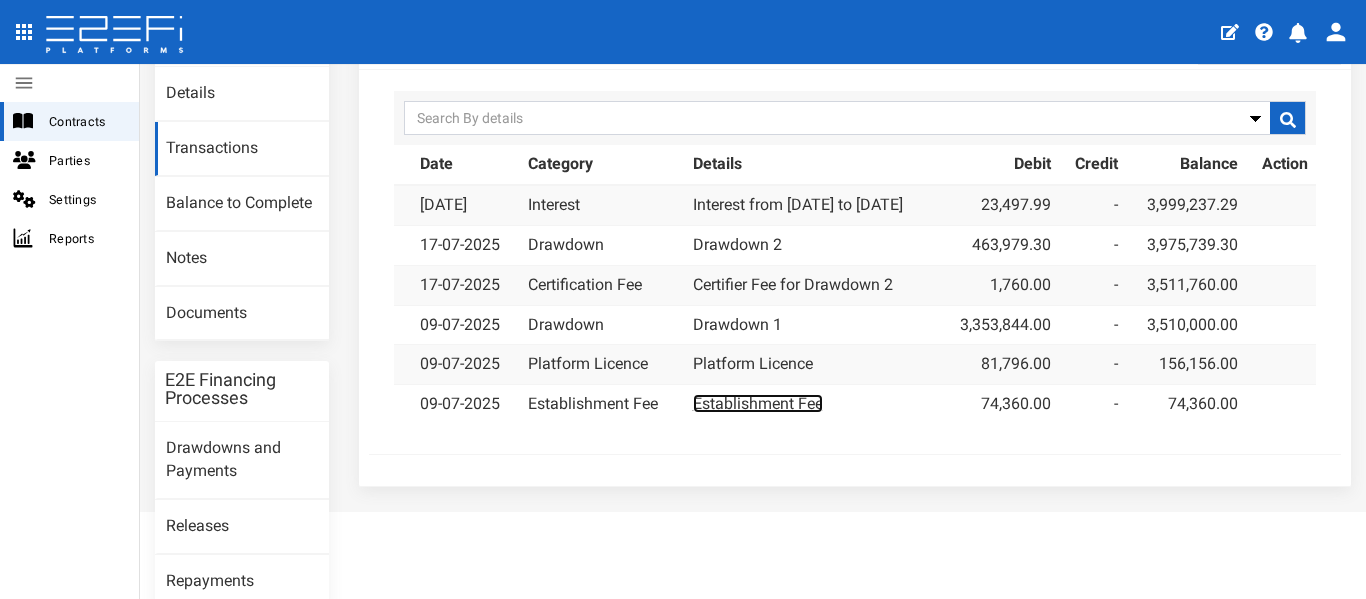 click on "Establishment Fee" at bounding box center [758, 403] 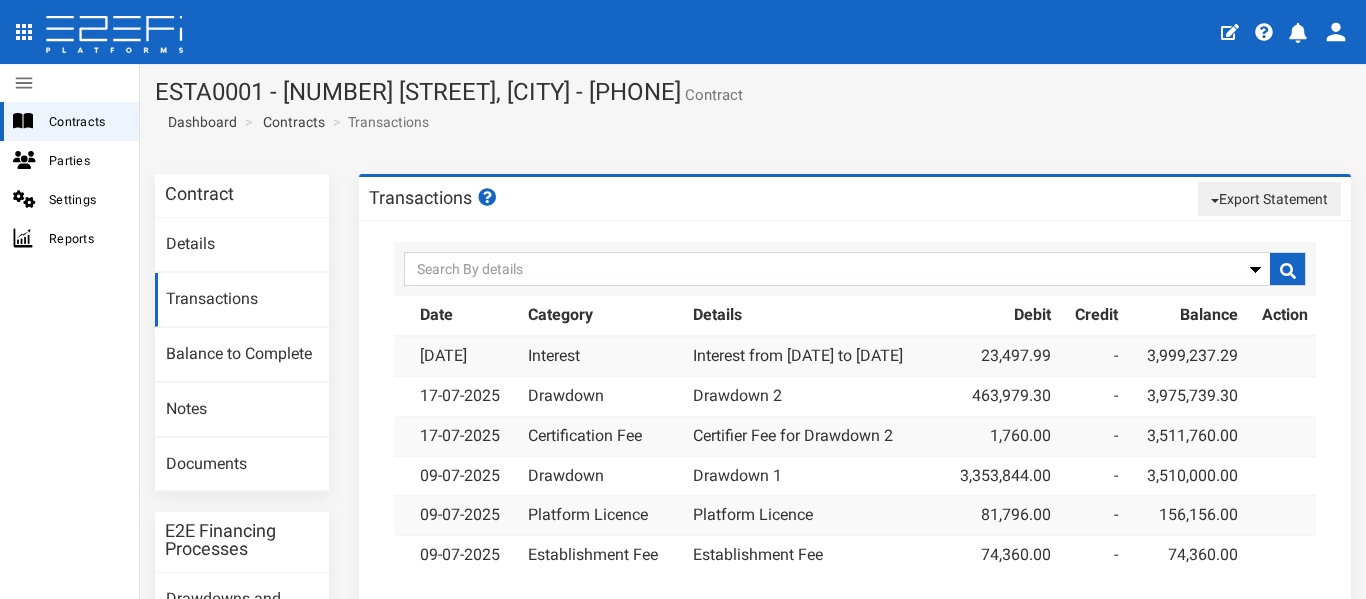 scroll, scrollTop: 0, scrollLeft: 0, axis: both 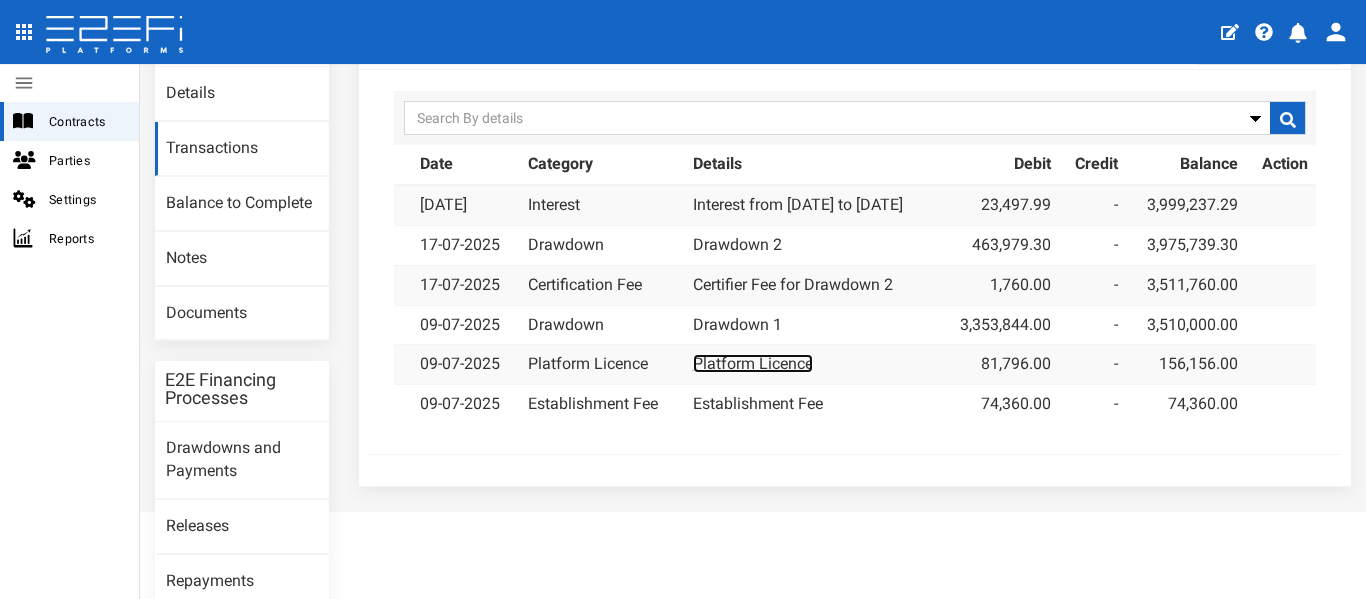 click on "Platform Licence" at bounding box center (753, 363) 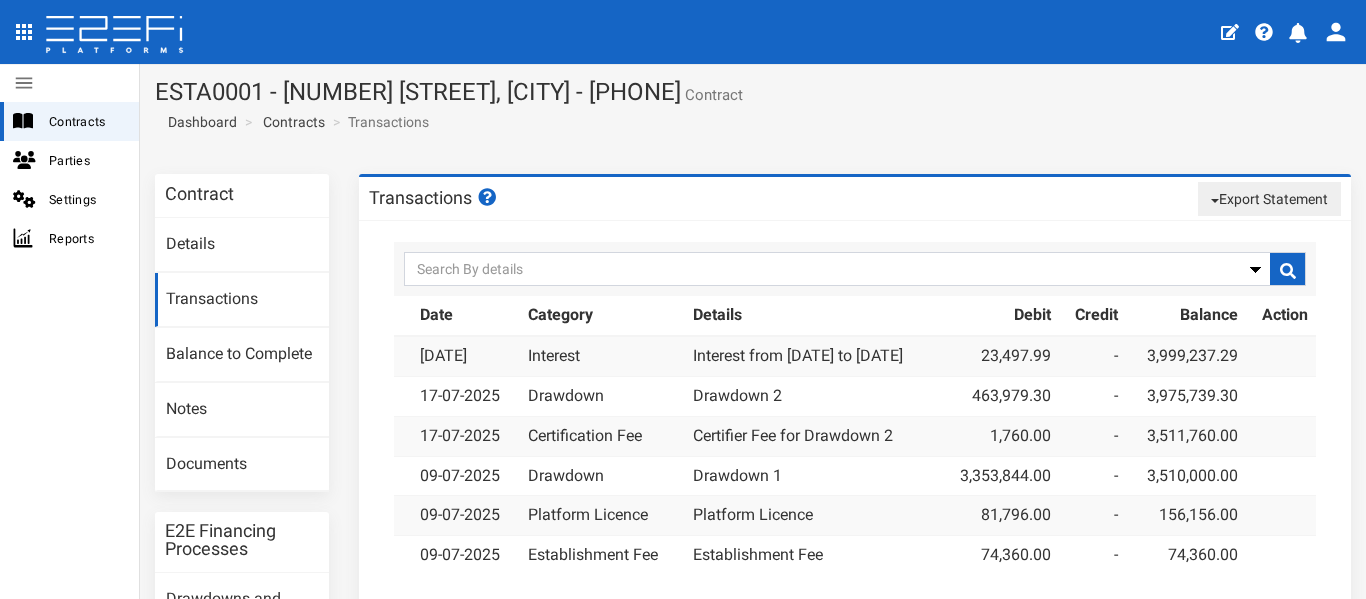scroll, scrollTop: 0, scrollLeft: 0, axis: both 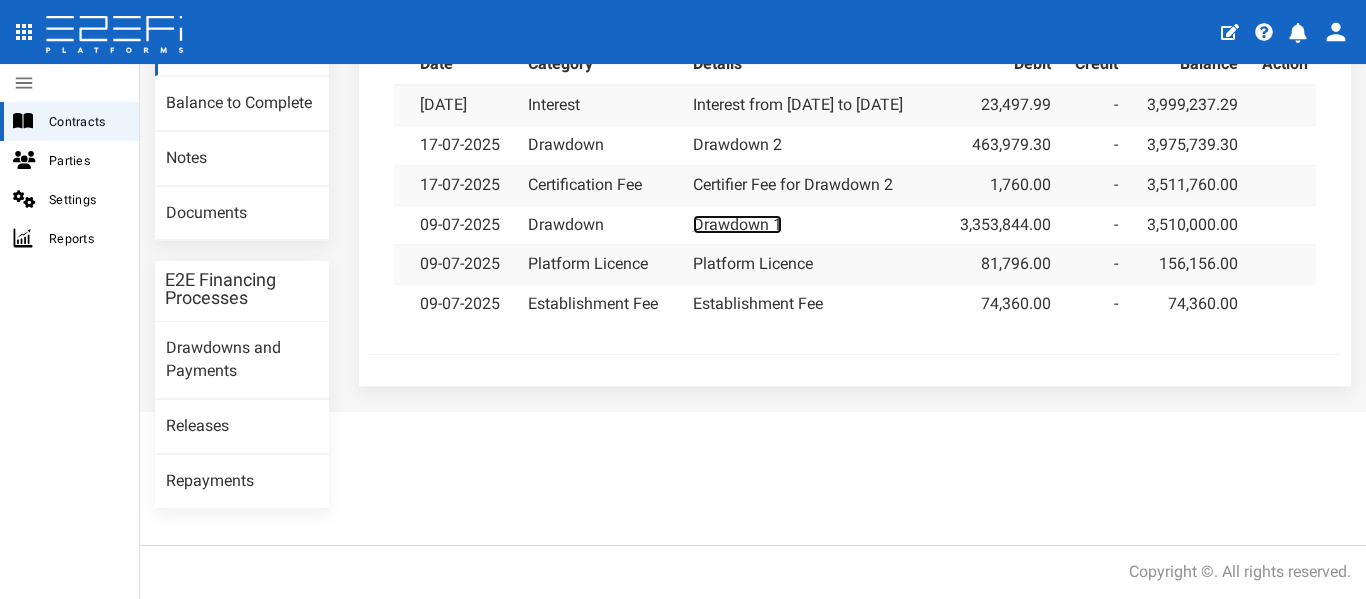 click on "Drawdown 1" at bounding box center [737, 224] 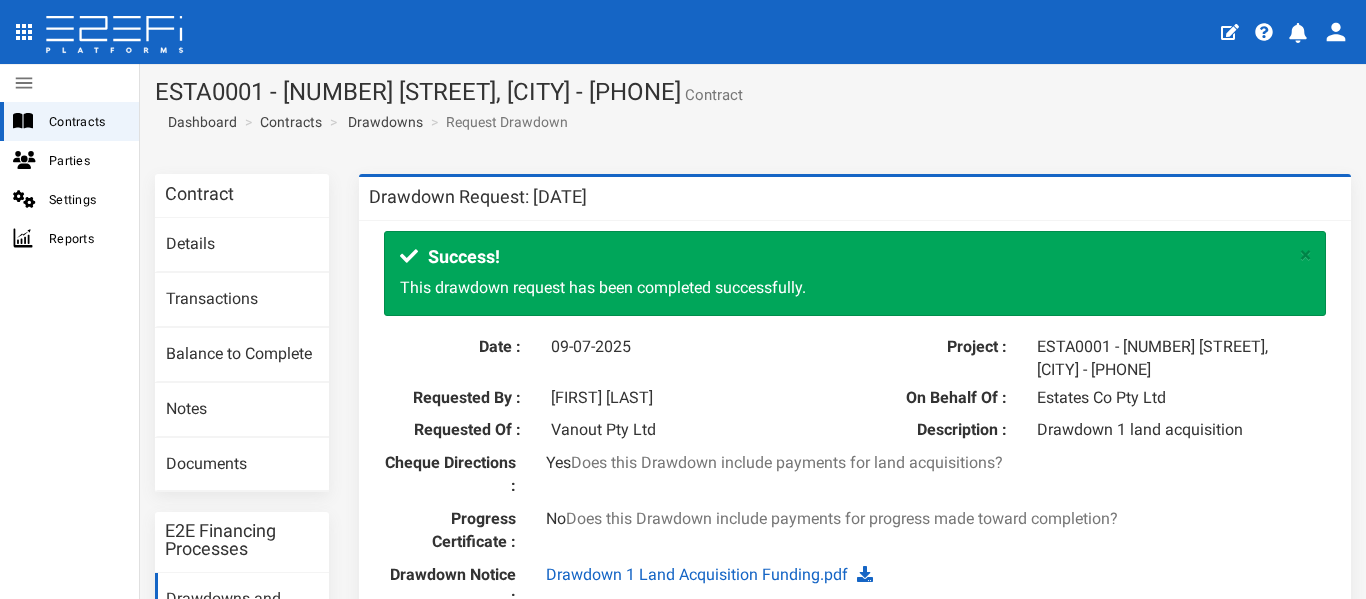 scroll, scrollTop: 0, scrollLeft: 0, axis: both 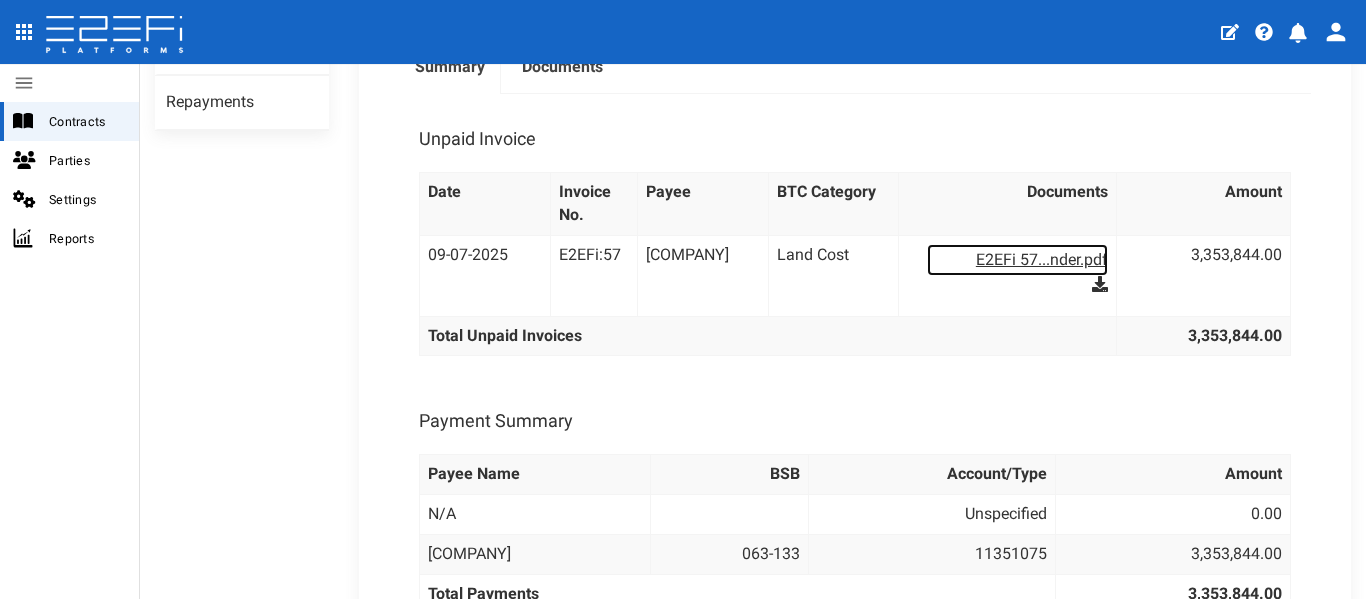 click on "E2EFi 57...nder.pdf" at bounding box center [1017, 260] 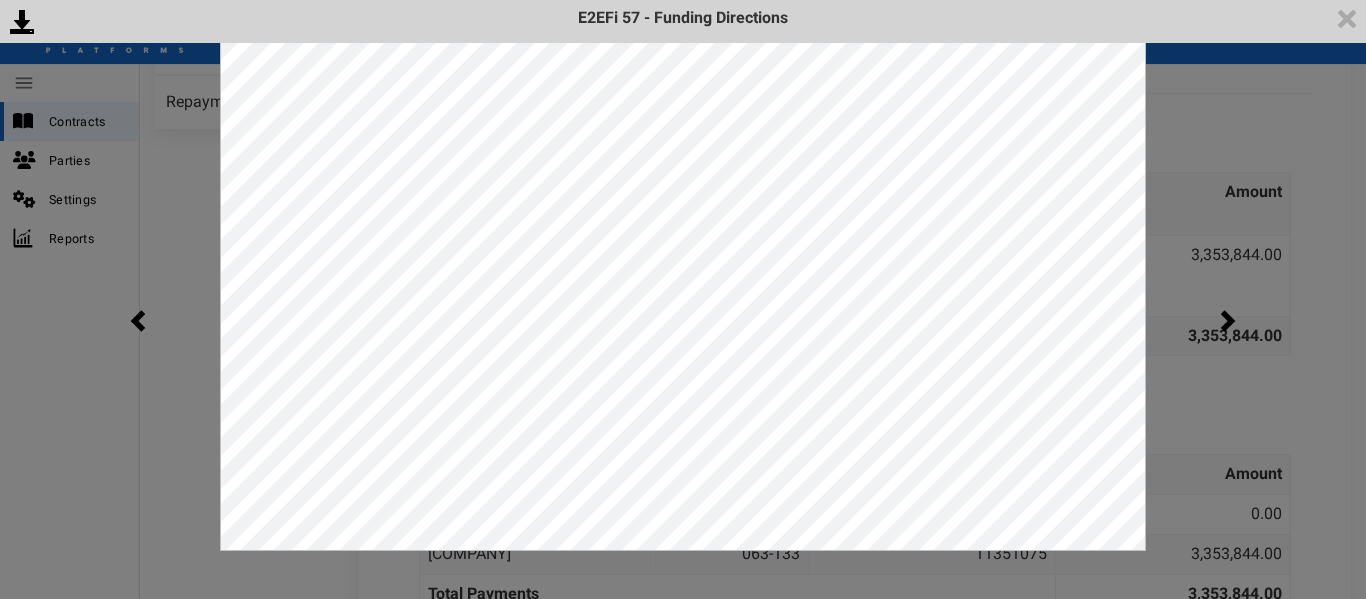 scroll, scrollTop: 0, scrollLeft: 0, axis: both 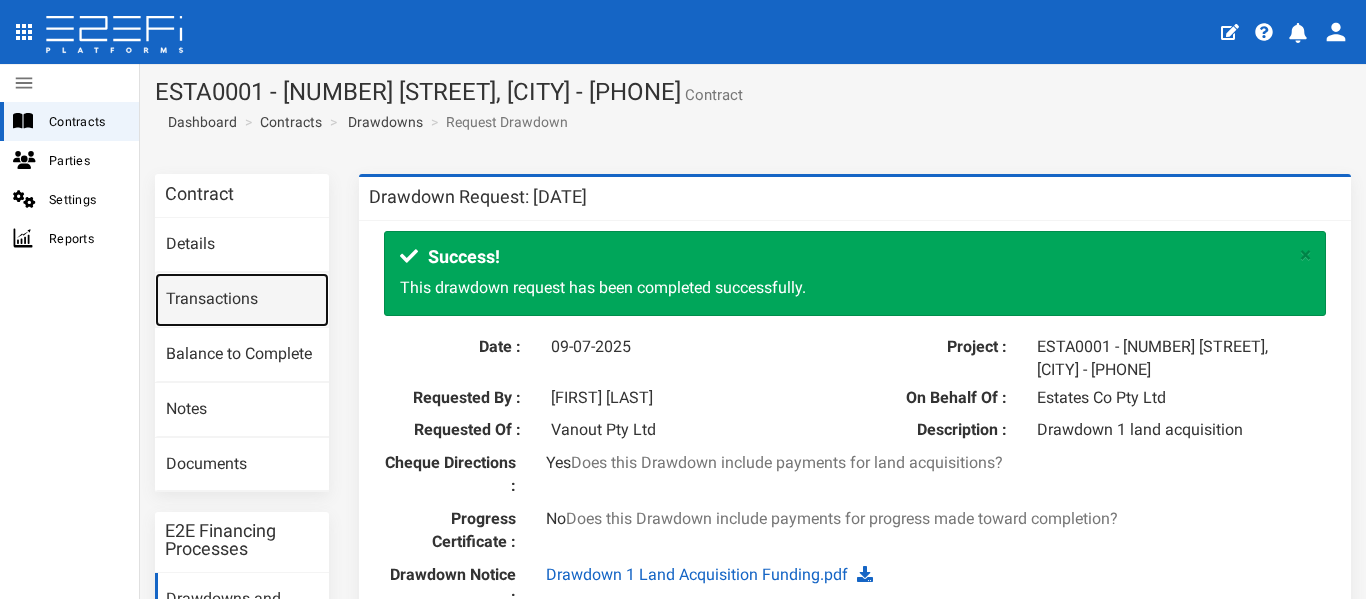 click on "Transactions" at bounding box center [242, 300] 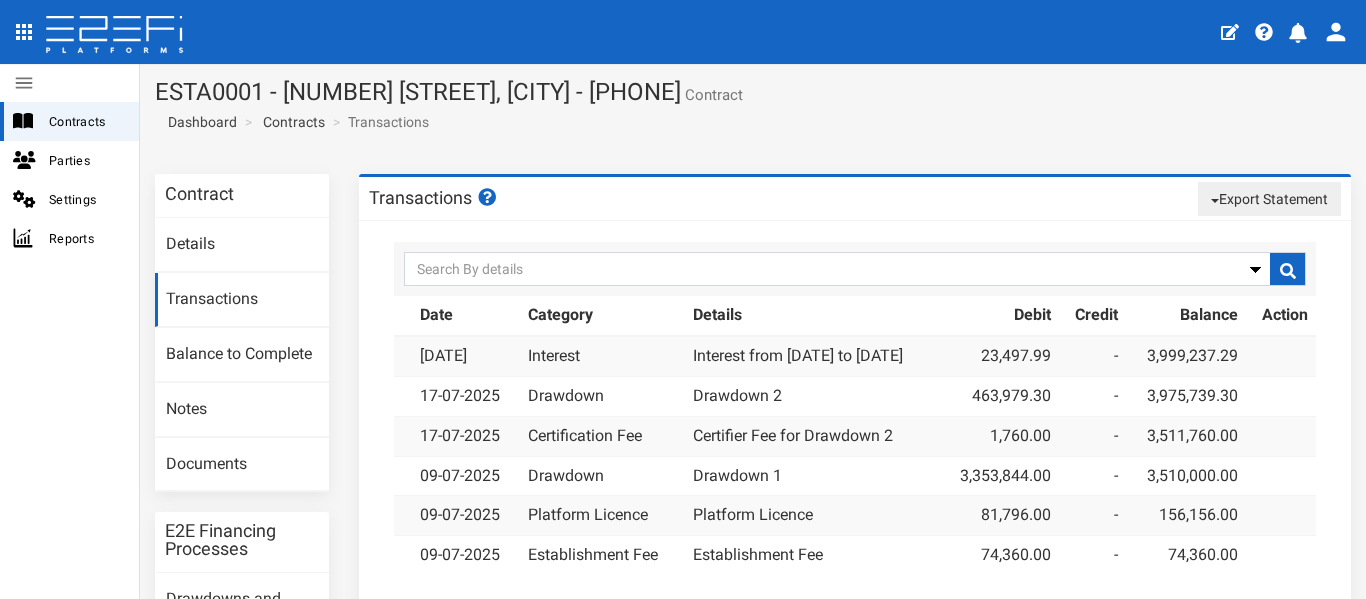 scroll, scrollTop: 0, scrollLeft: 0, axis: both 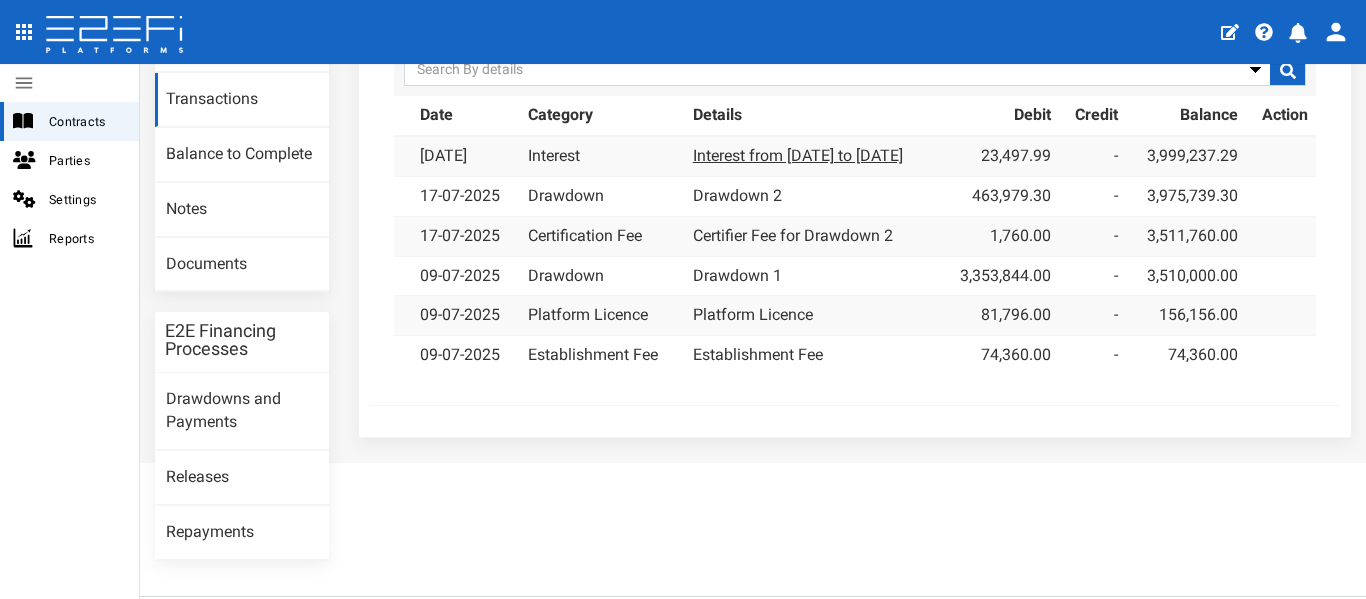 drag, startPoint x: 921, startPoint y: 158, endPoint x: 677, endPoint y: 158, distance: 244 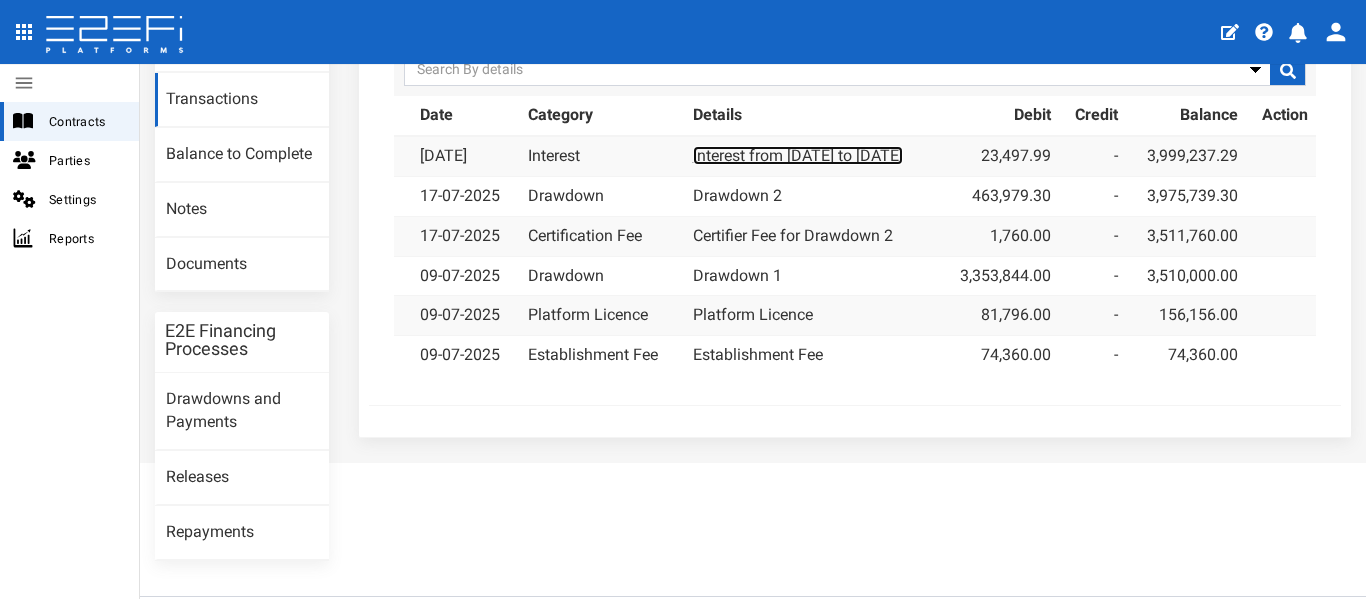 copy on "Interest from [DATE] to [DATE]" 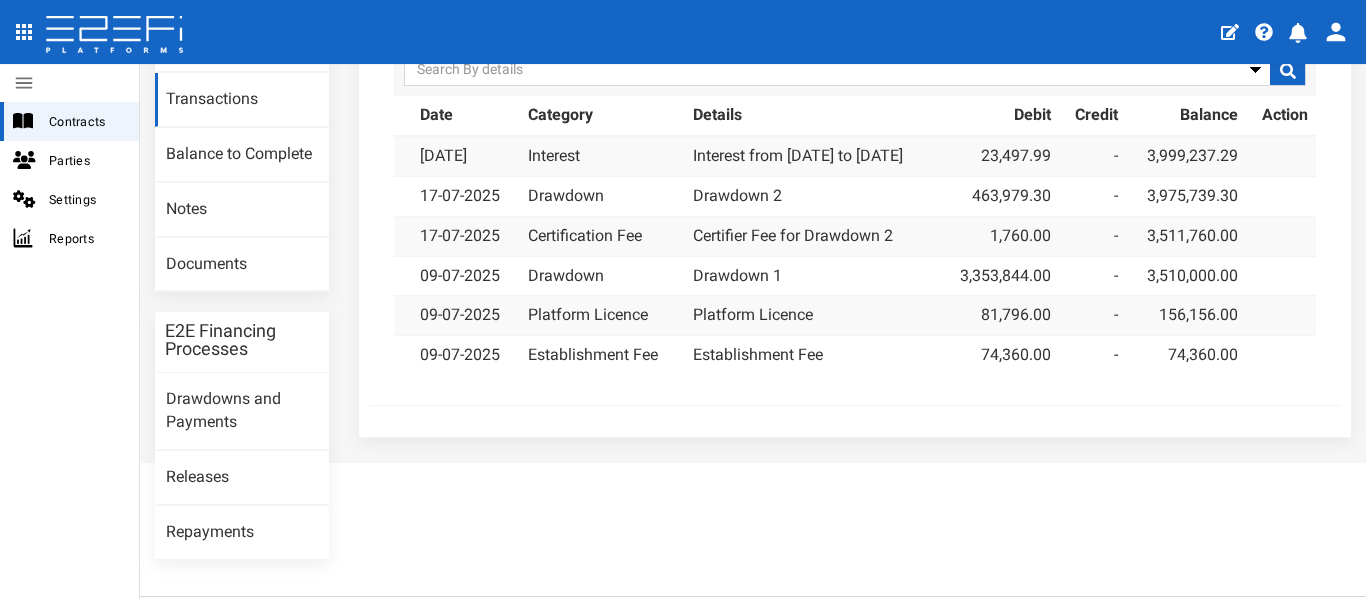 scroll, scrollTop: 100, scrollLeft: 0, axis: vertical 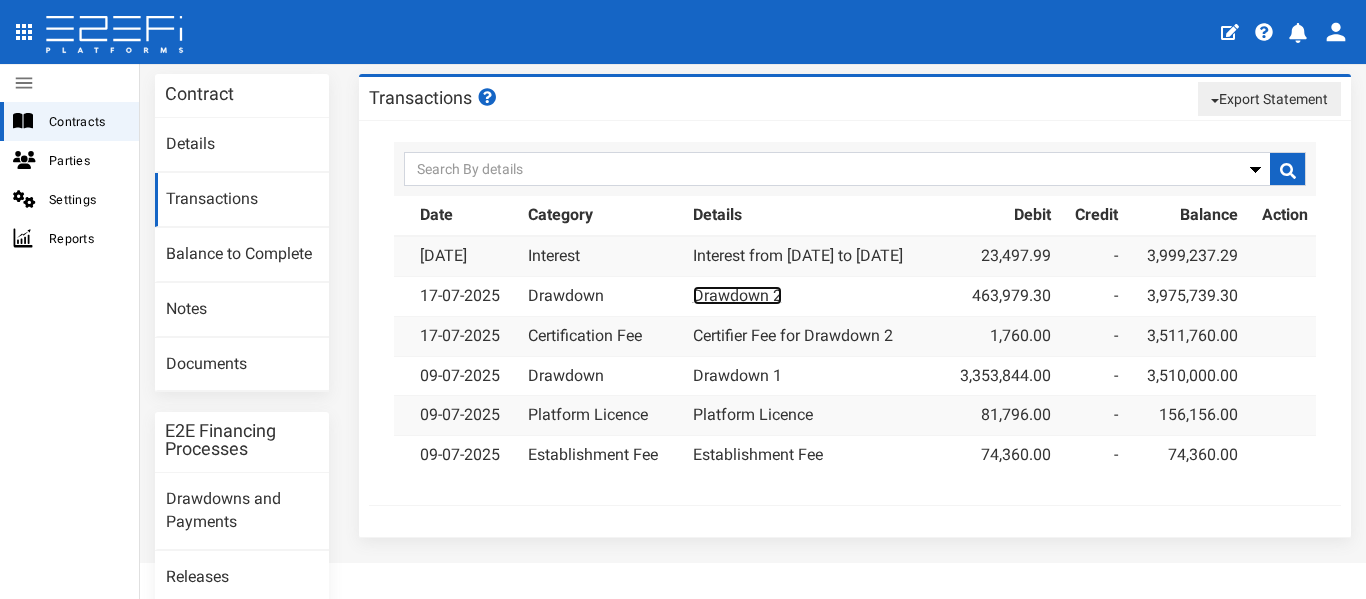 click on "Drawdown 2" at bounding box center [737, 295] 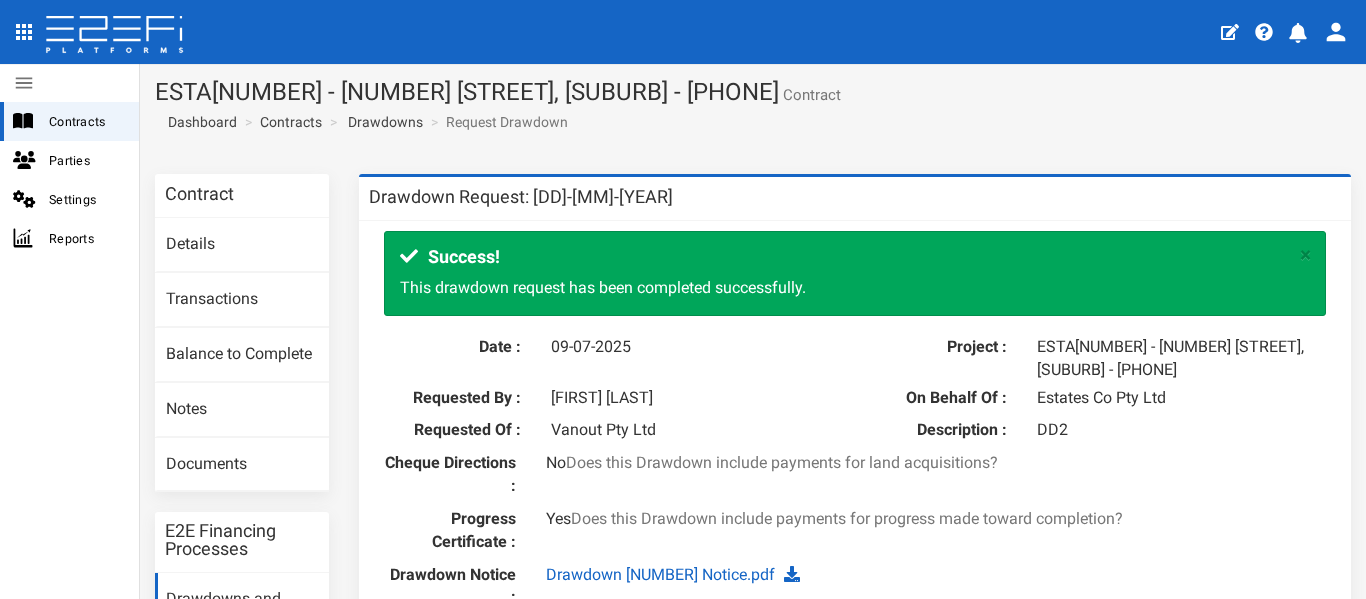scroll, scrollTop: 0, scrollLeft: 0, axis: both 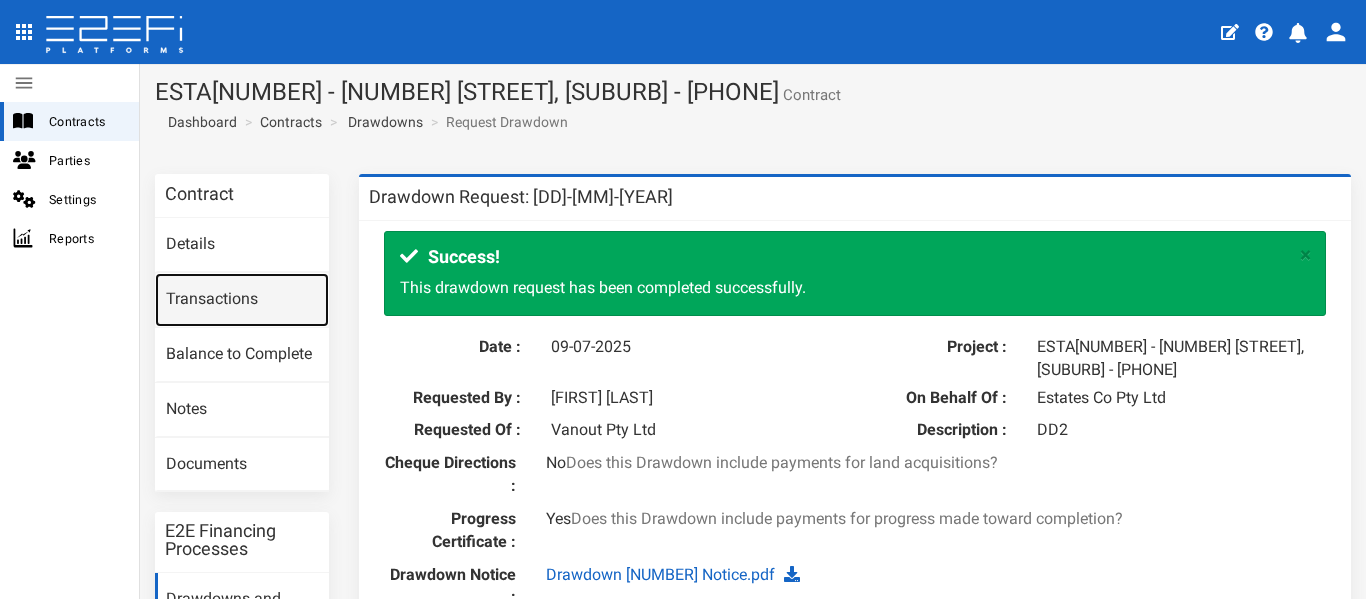 click on "Transactions" at bounding box center (242, 300) 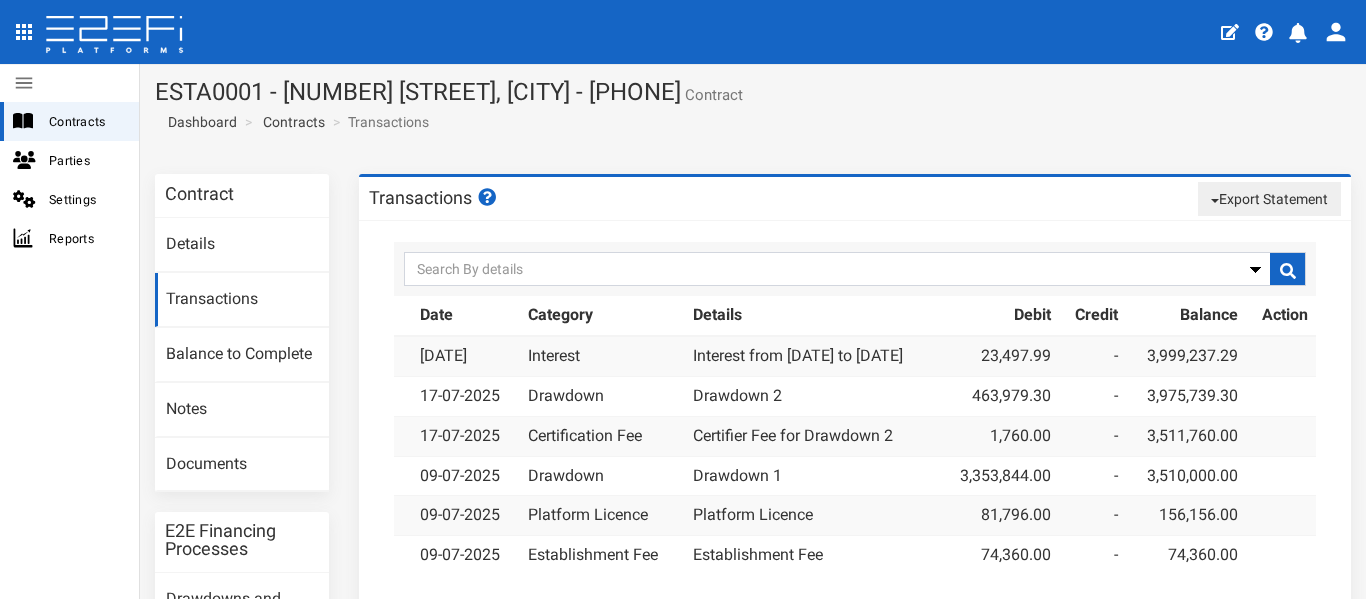 scroll, scrollTop: 0, scrollLeft: 0, axis: both 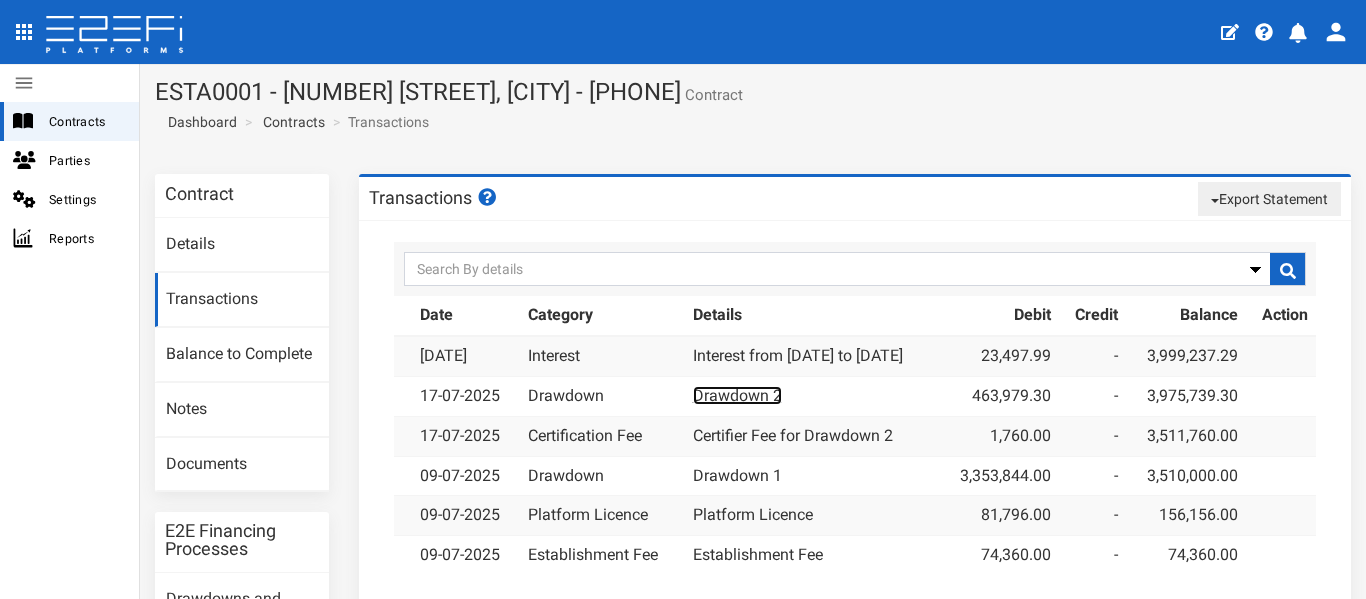 click on "Drawdown 2" at bounding box center [737, 395] 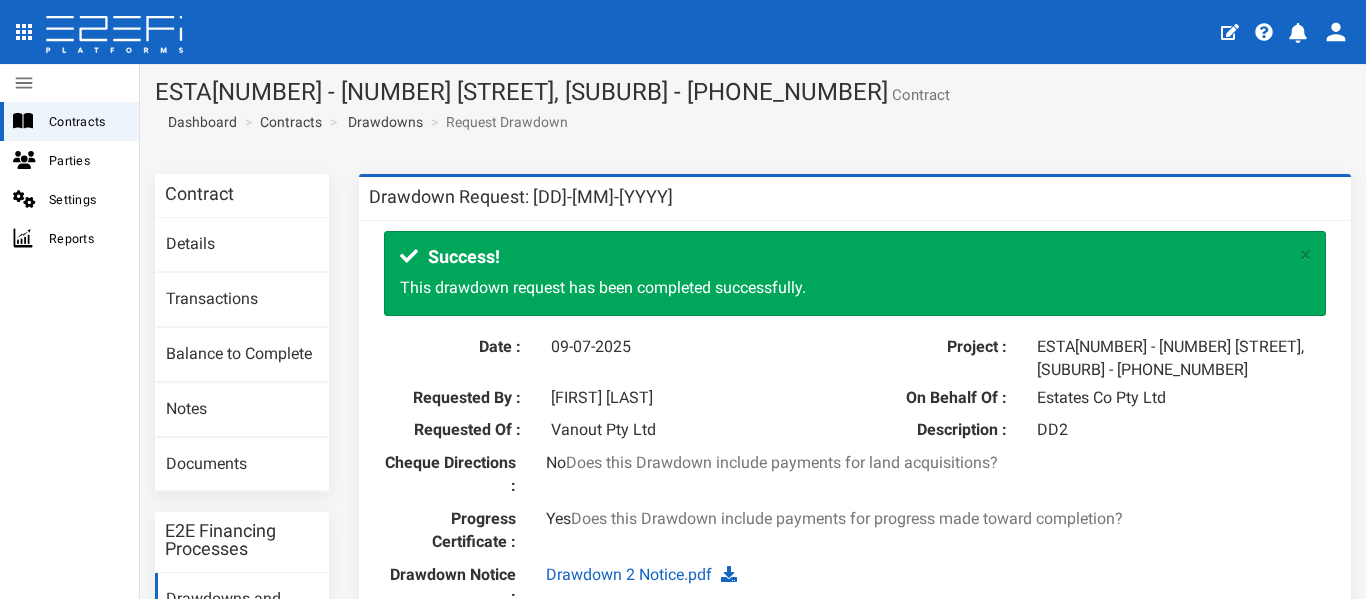 scroll, scrollTop: 0, scrollLeft: 0, axis: both 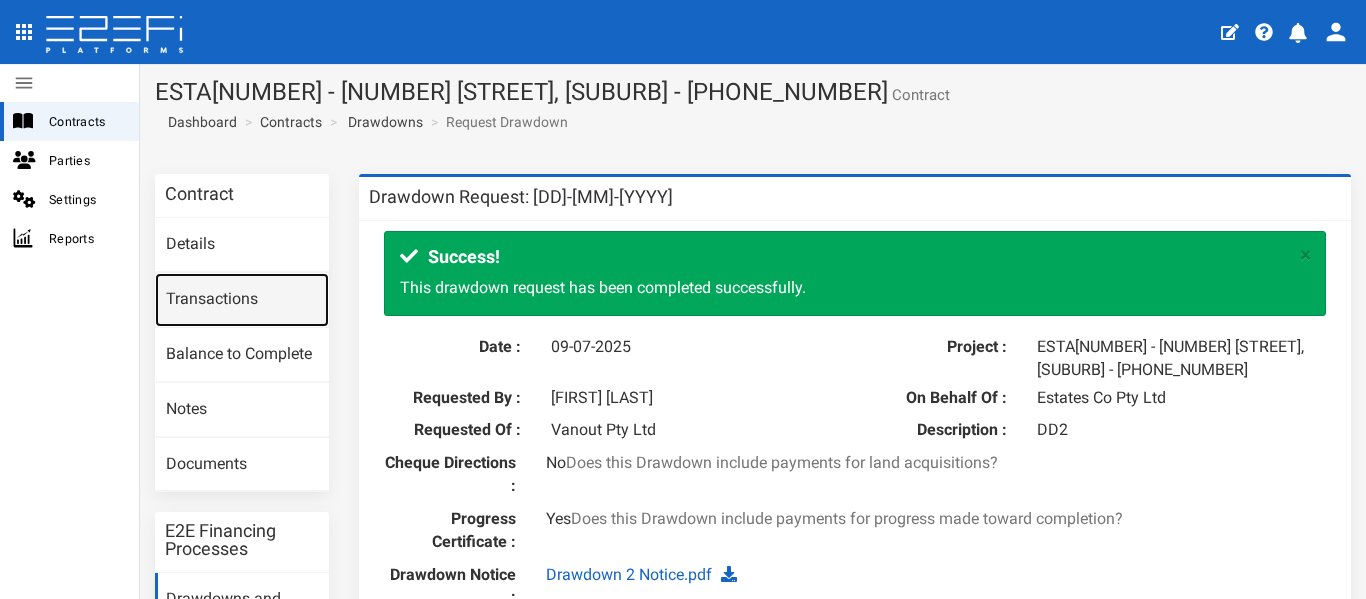 drag, startPoint x: 220, startPoint y: 293, endPoint x: 808, endPoint y: 364, distance: 592.27106 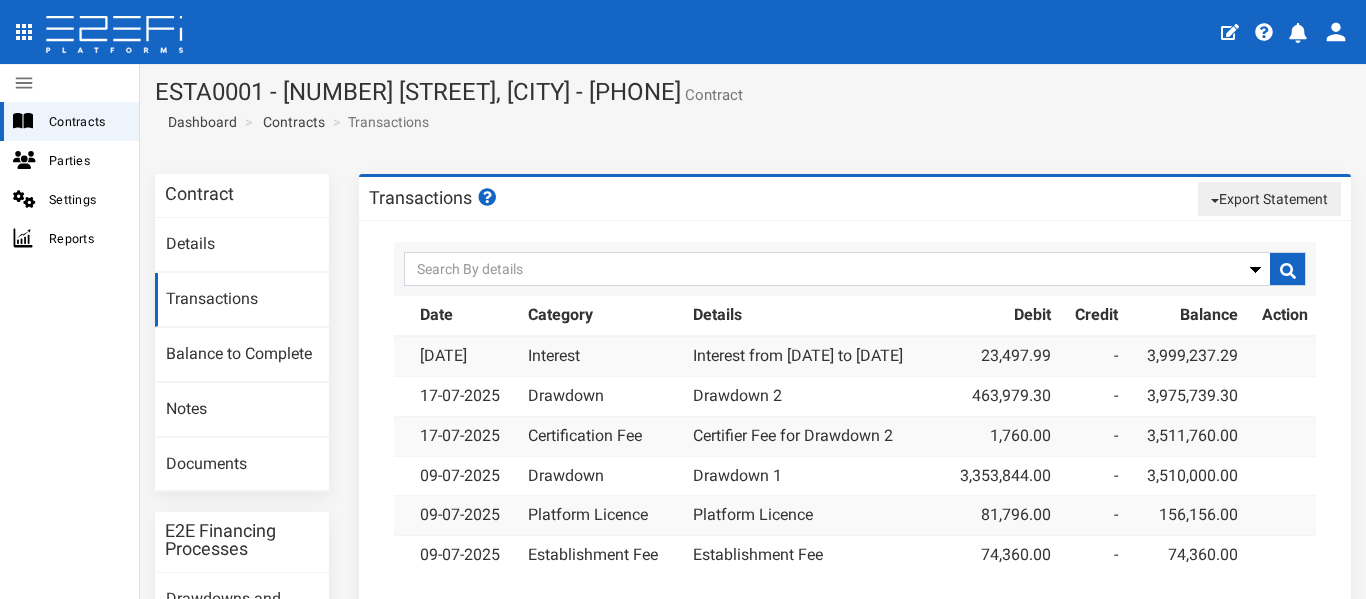 scroll, scrollTop: 0, scrollLeft: 0, axis: both 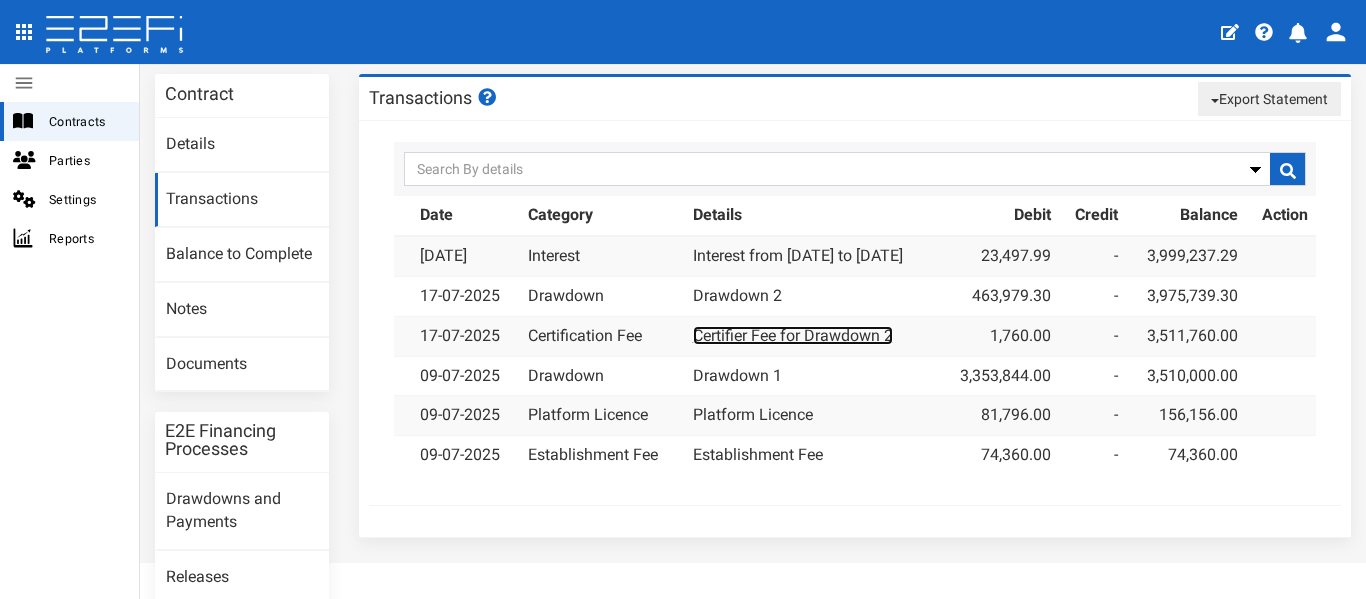 click on "Certifier Fee for Drawdown 2" at bounding box center (793, 335) 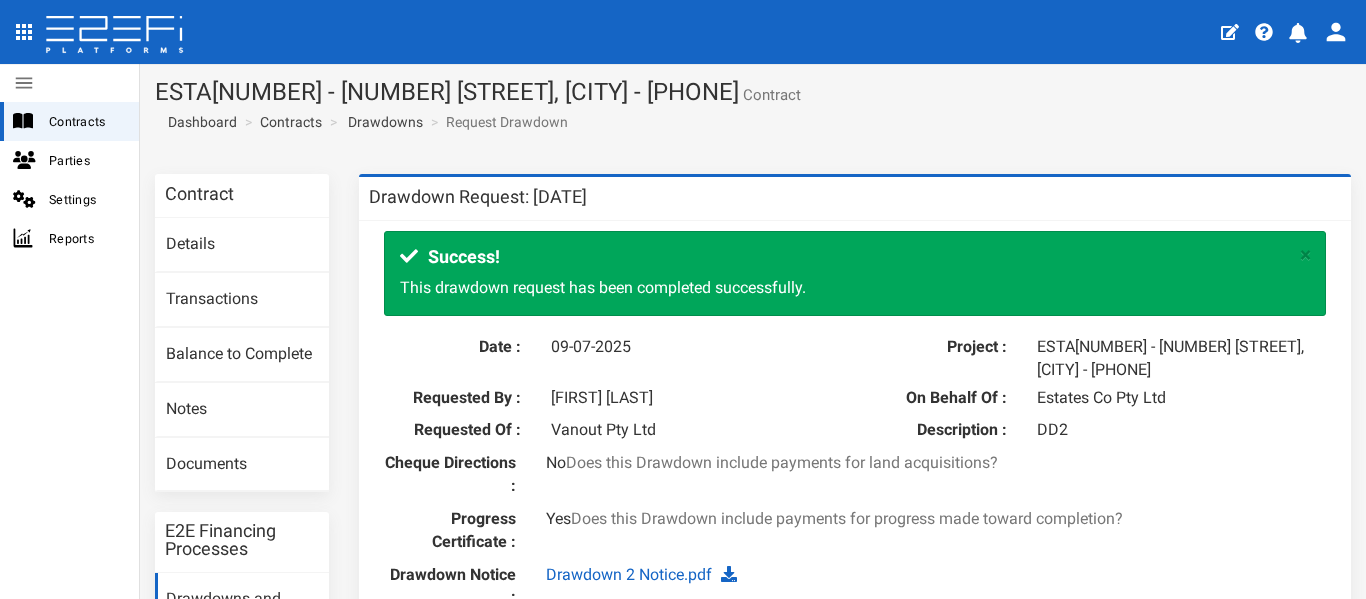 scroll, scrollTop: 0, scrollLeft: 0, axis: both 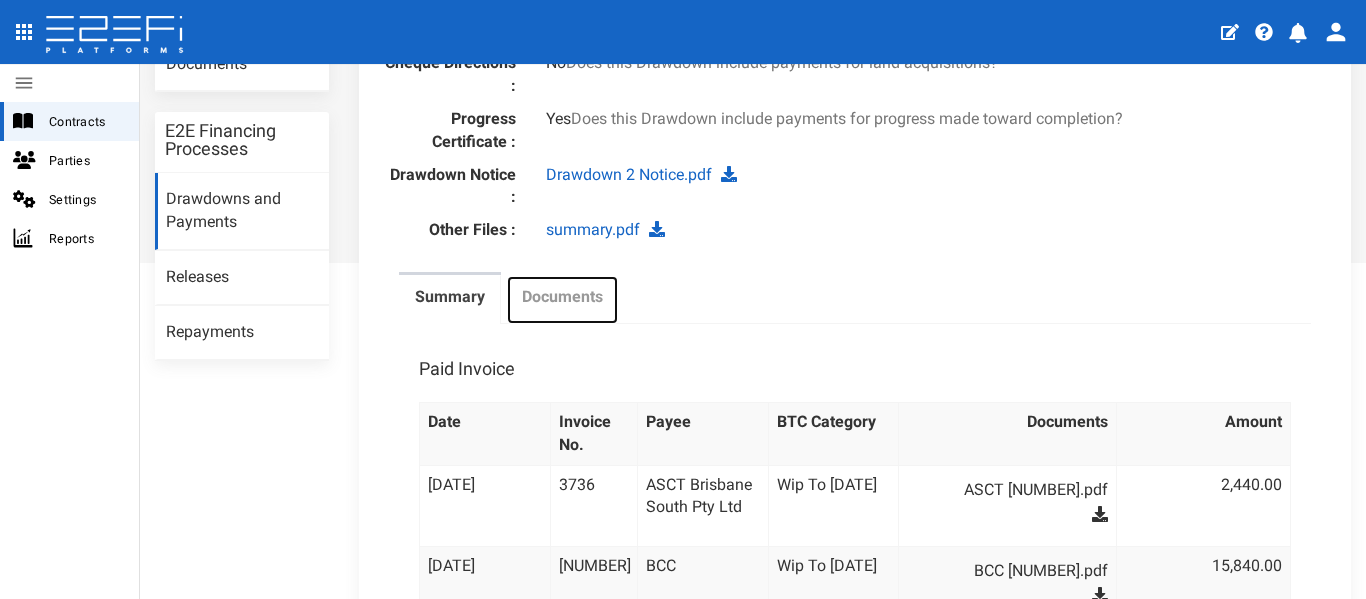click on "Documents" at bounding box center [562, 297] 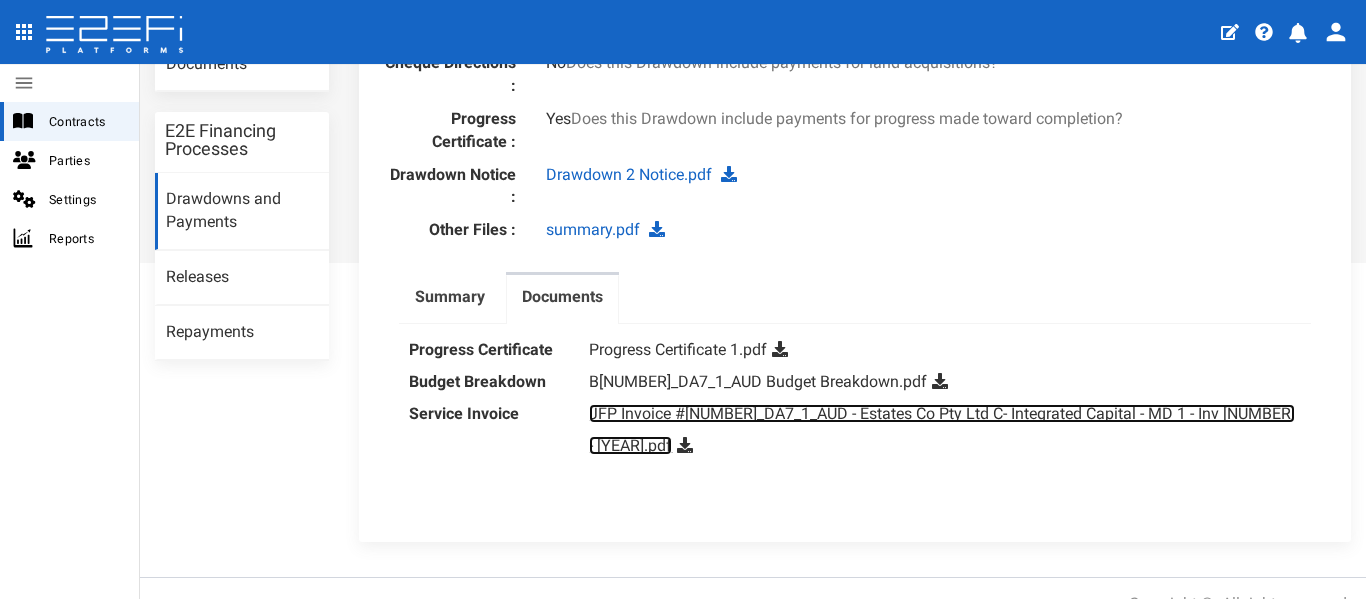 click on "JFP Invoice #B3792EA3_DA7_1_AUD - Estates Co Pty Ltd C- Integrated Capital - MD 1 - Inv 84036 - July 2025.pdf" at bounding box center [942, 429] 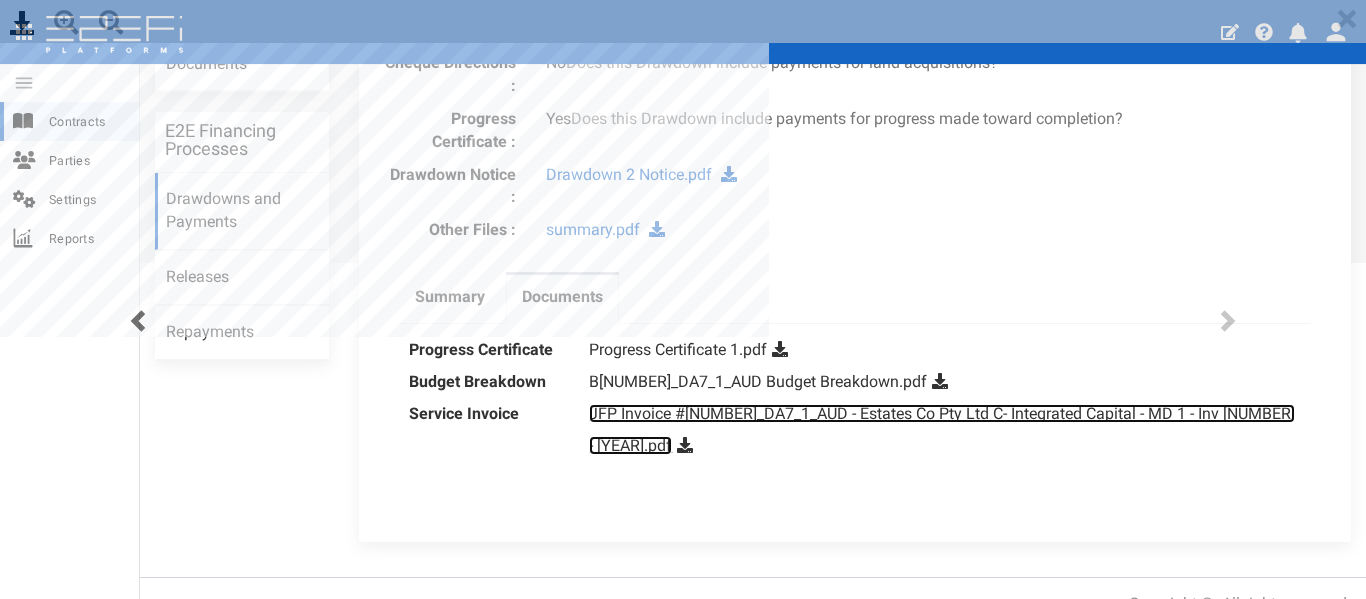 scroll, scrollTop: 0, scrollLeft: 0, axis: both 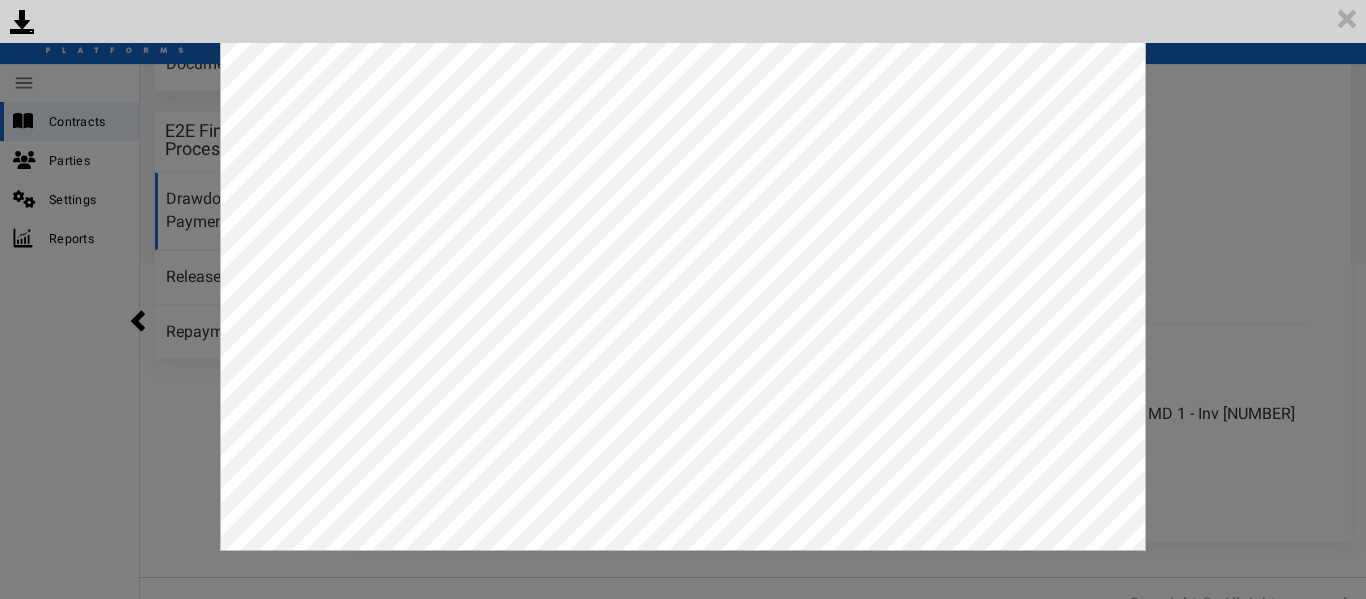 click on "<p>Your browser does not support iframes.</p><script type="text/javascript">alert("Your browser does not support iframes.")</script><iframe>" at bounding box center [683, 299] 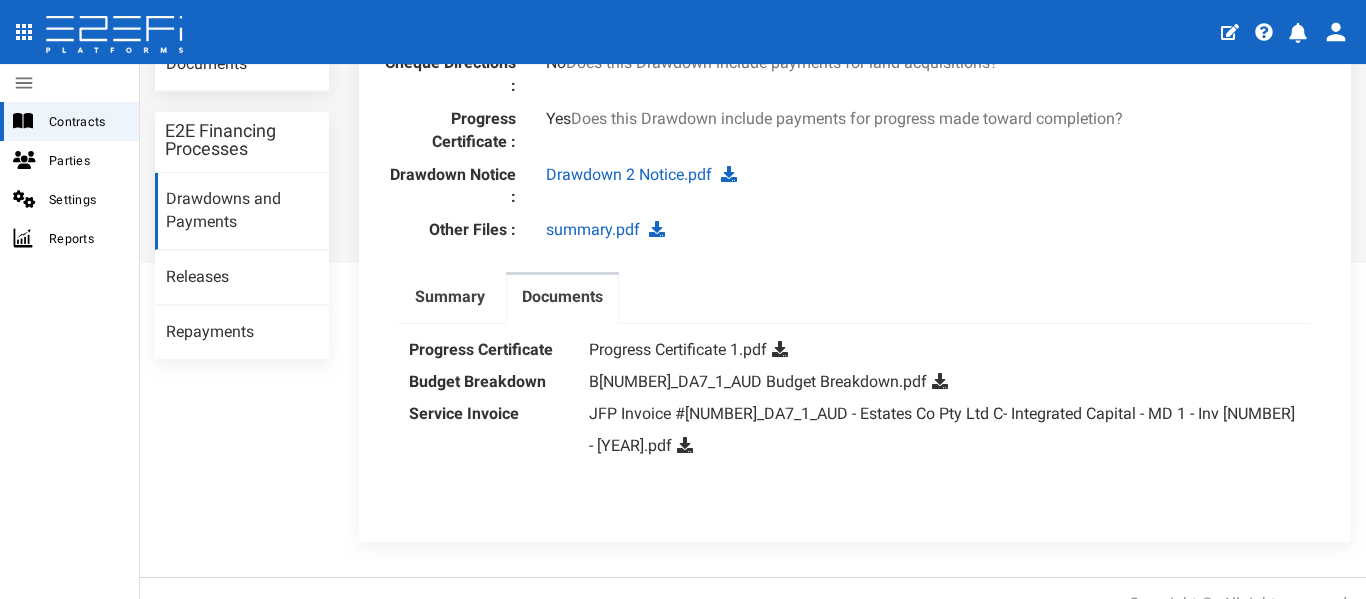 scroll, scrollTop: 0, scrollLeft: 0, axis: both 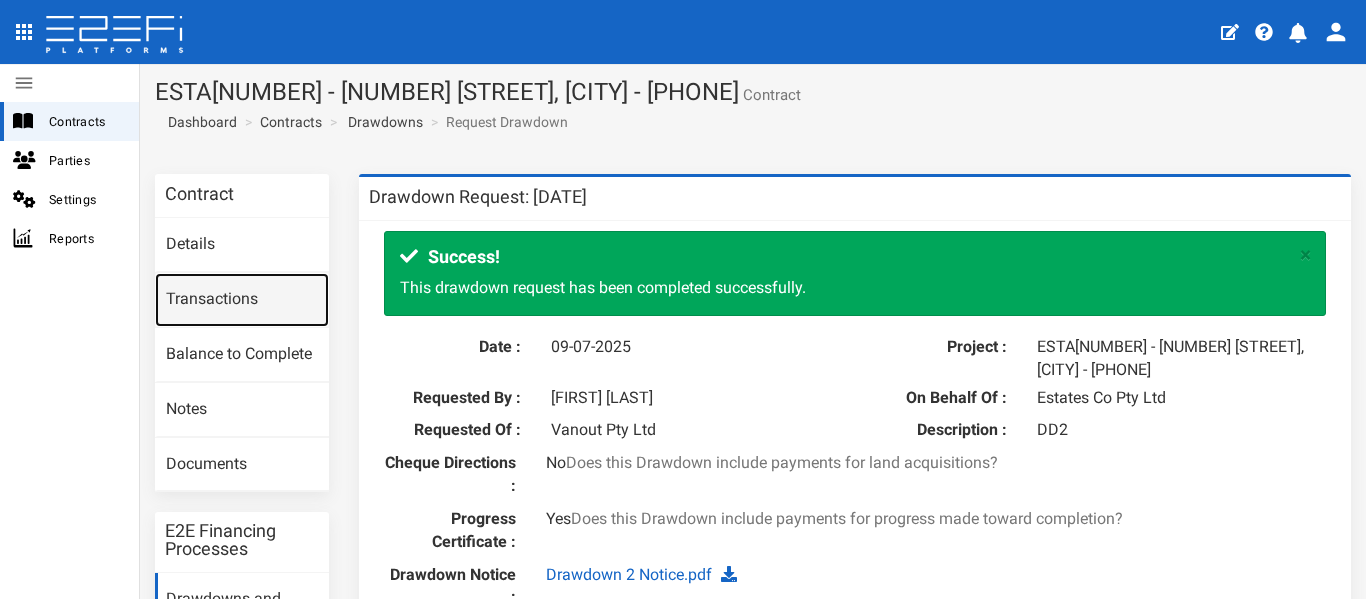 click on "Transactions" at bounding box center [242, 300] 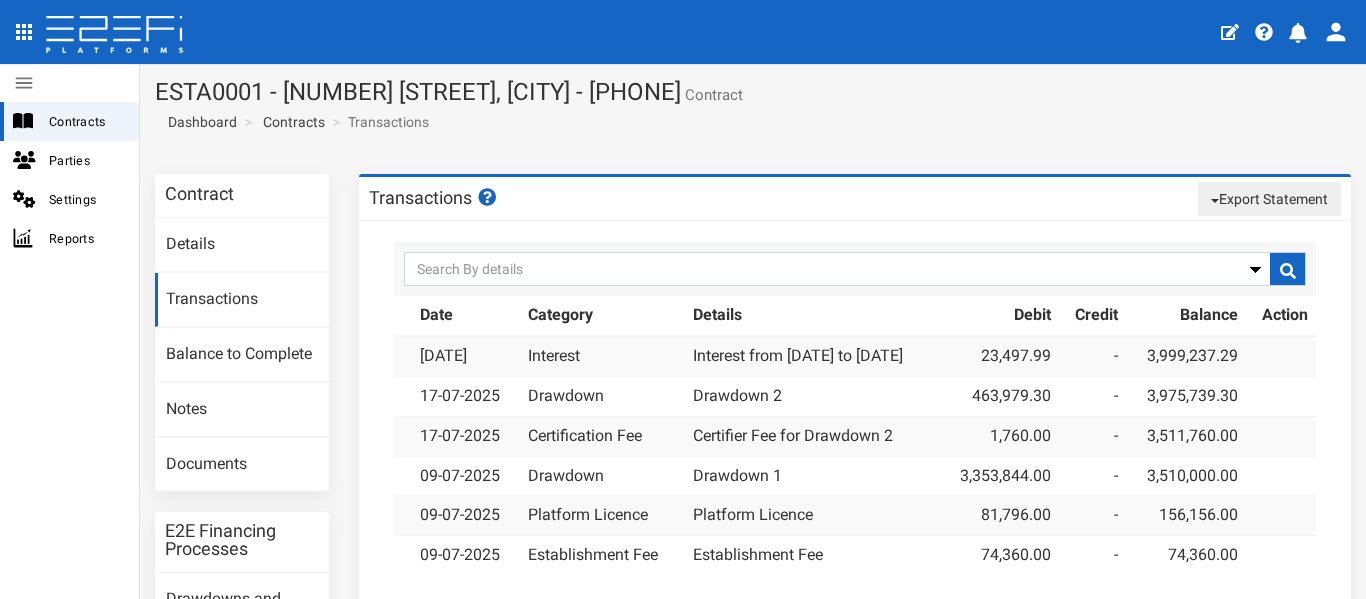 scroll, scrollTop: 0, scrollLeft: 0, axis: both 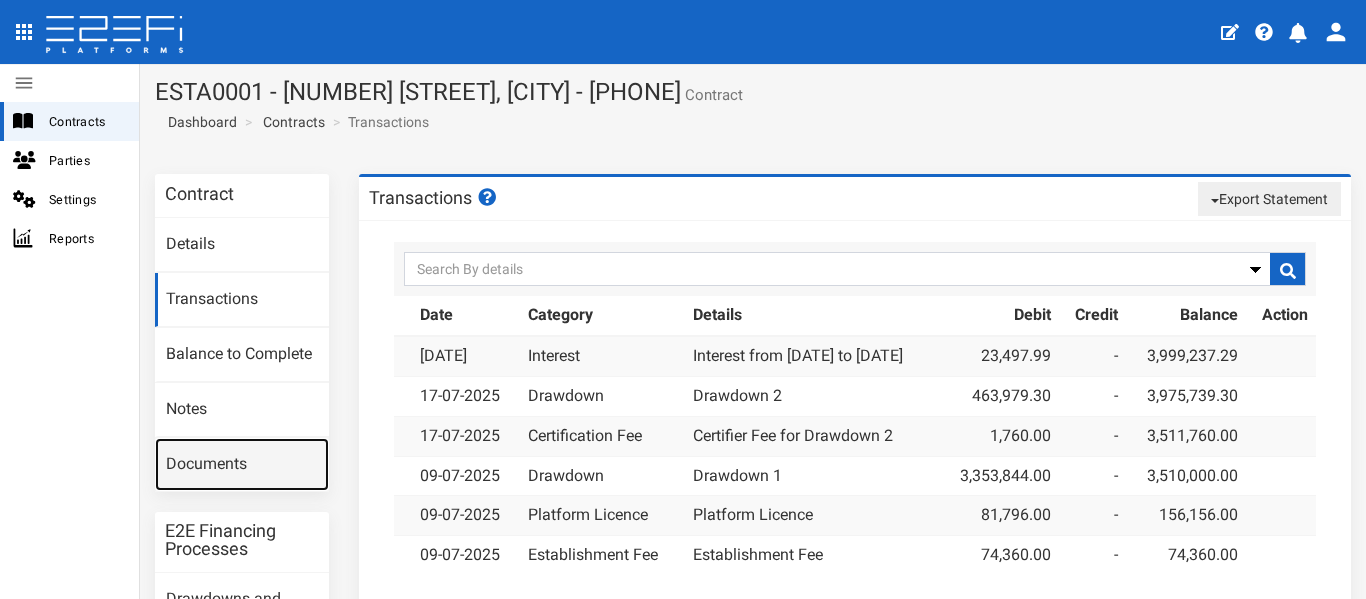 click on "Documents" at bounding box center (242, 465) 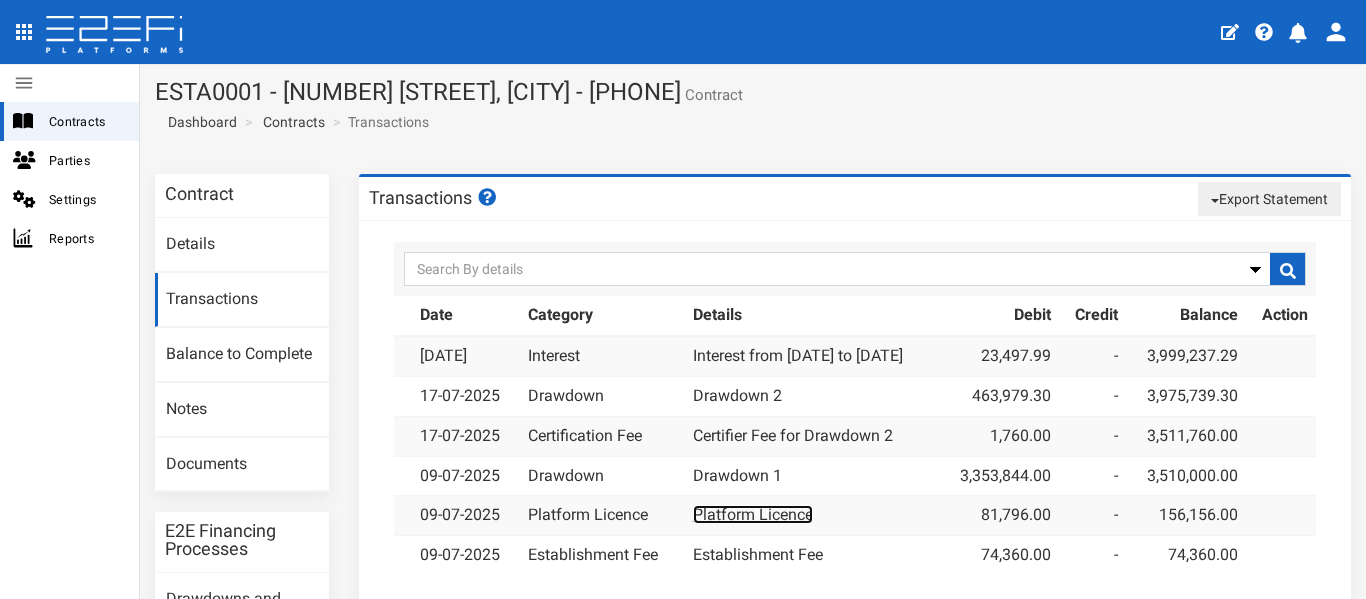 click on "Platform Licence" at bounding box center [753, 514] 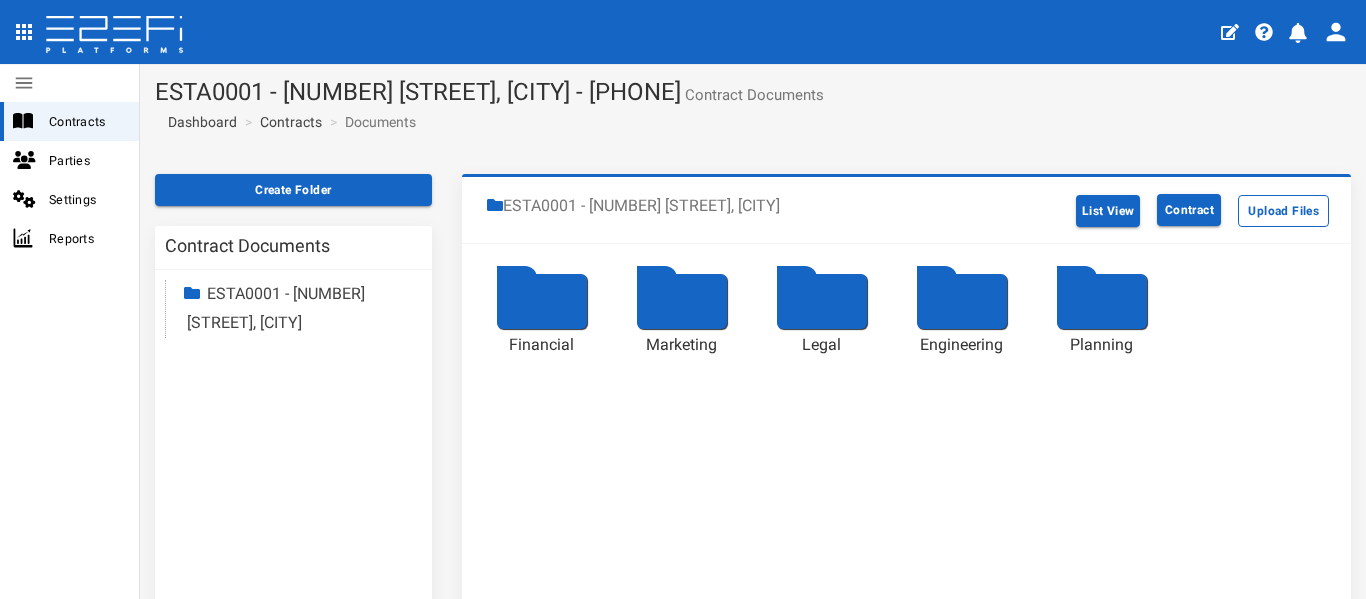 scroll, scrollTop: 0, scrollLeft: 0, axis: both 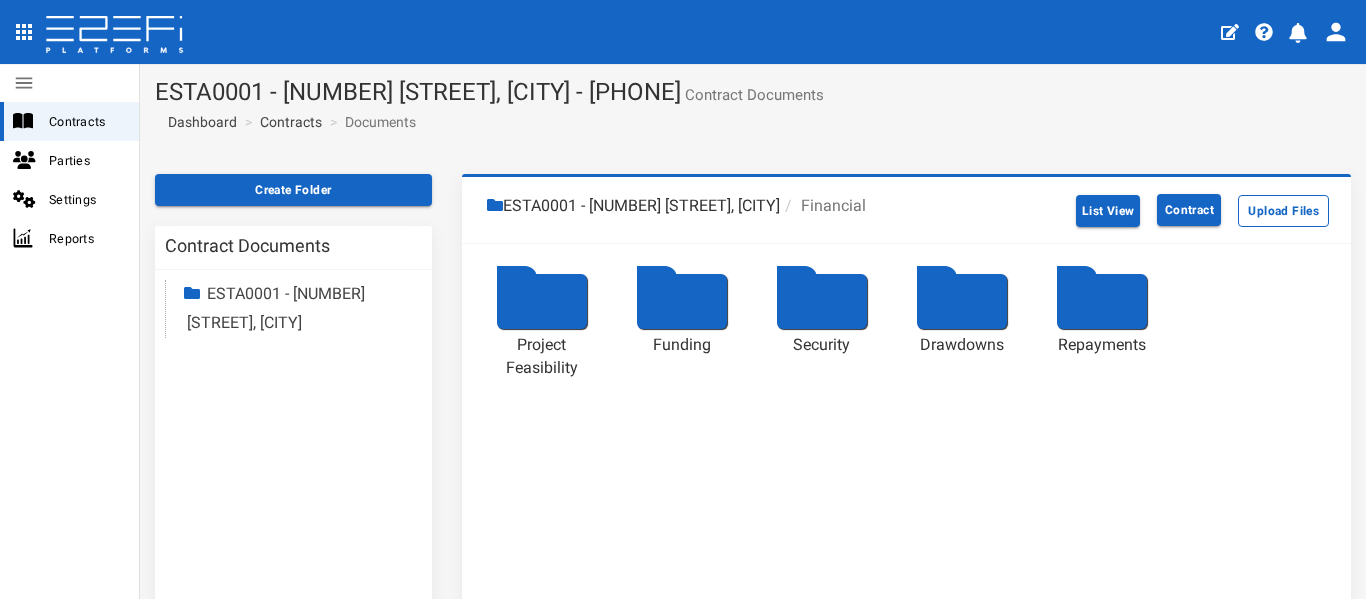 click at bounding box center (682, 301) 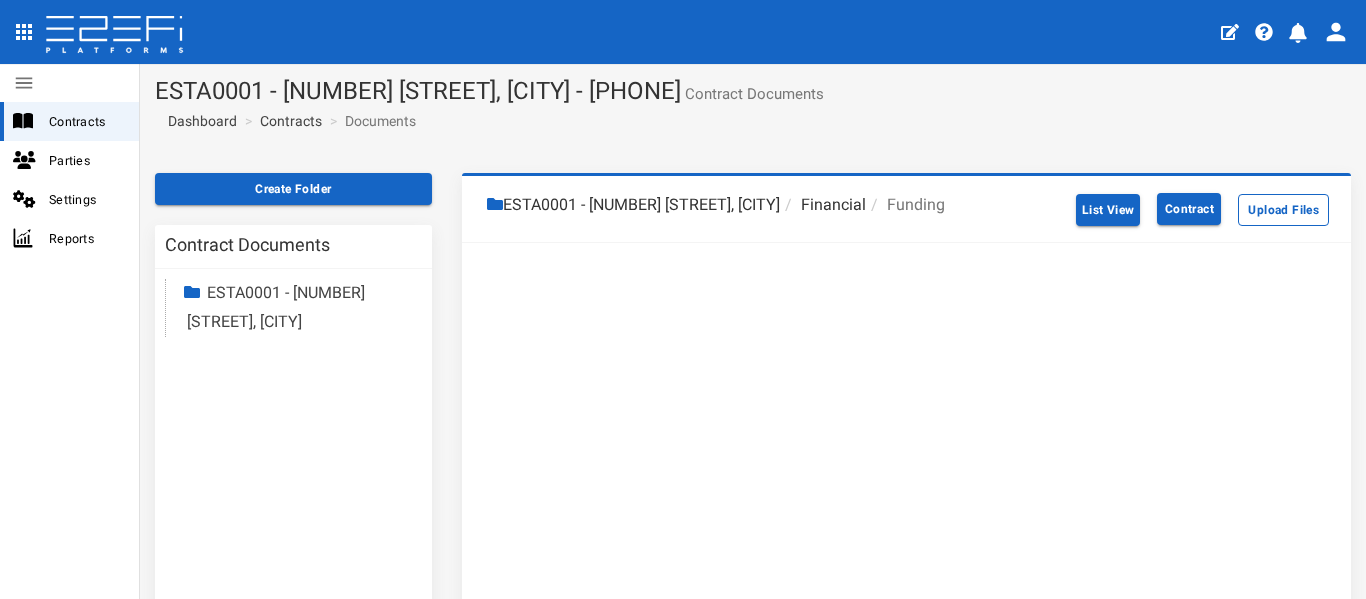 scroll, scrollTop: 0, scrollLeft: 0, axis: both 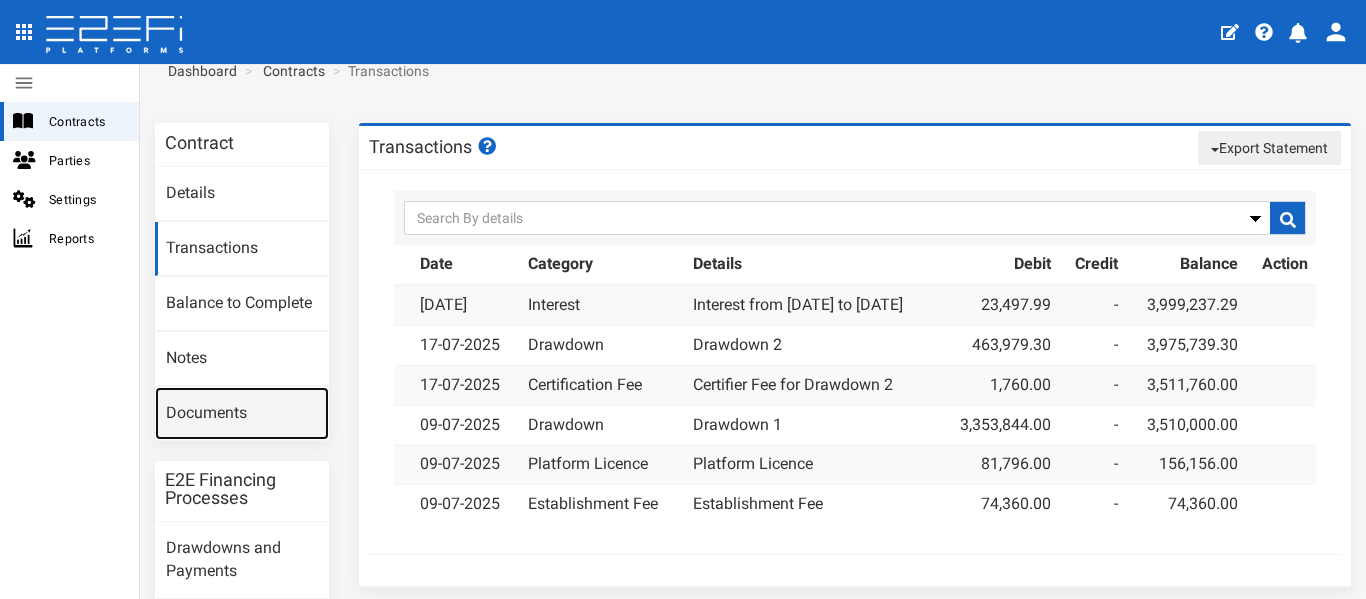 drag, startPoint x: 275, startPoint y: 412, endPoint x: 366, endPoint y: 423, distance: 91.66242 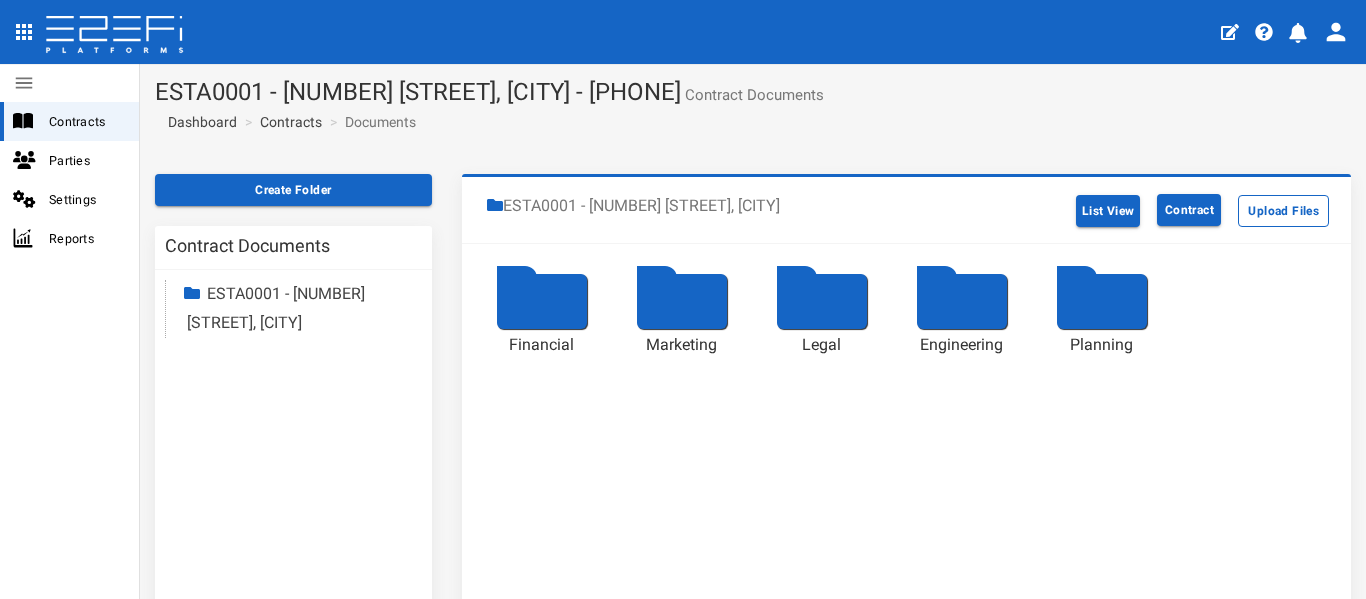 scroll, scrollTop: 0, scrollLeft: 0, axis: both 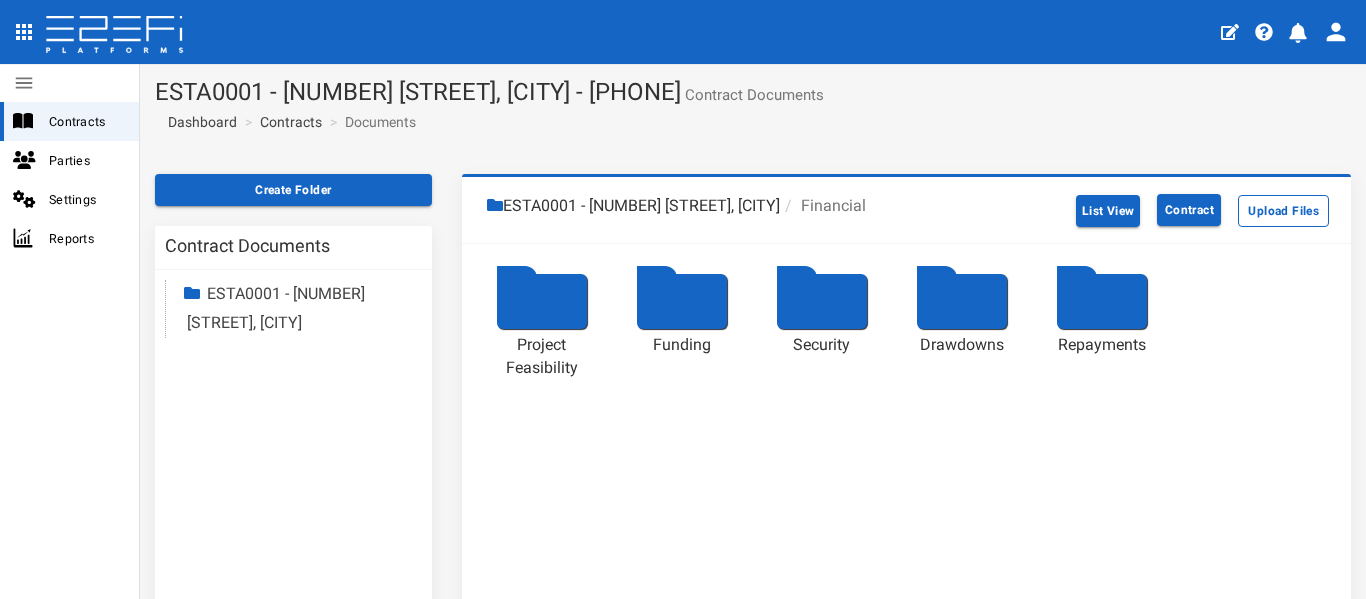 click at bounding box center (962, 301) 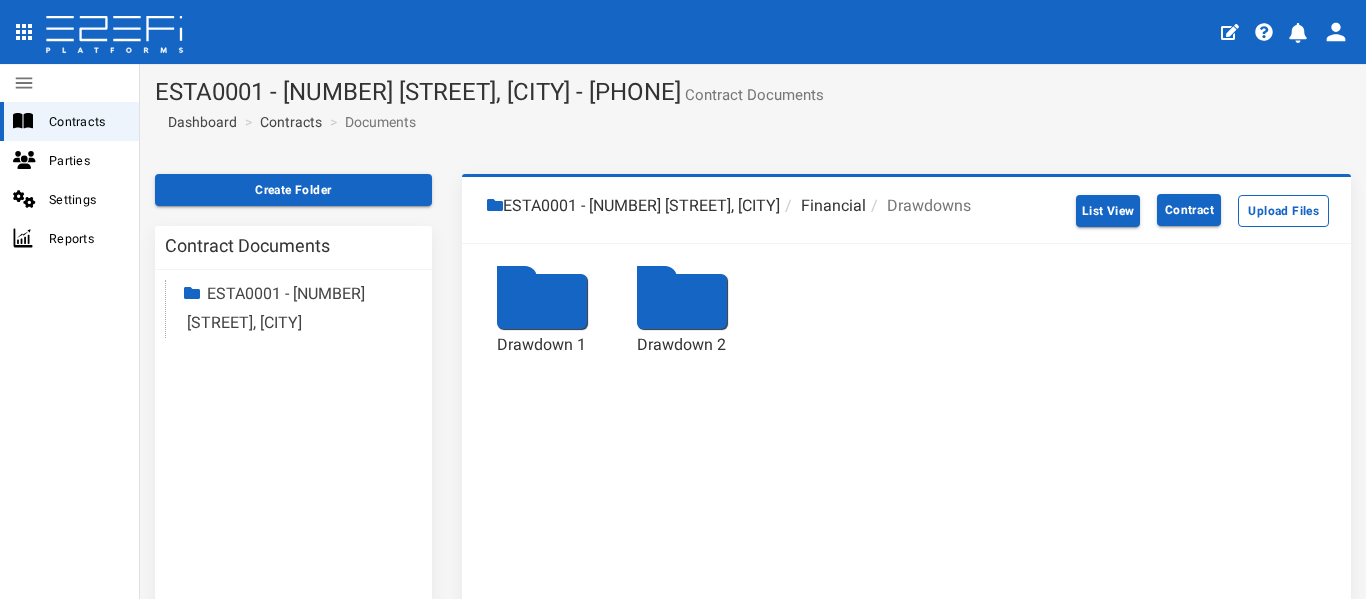 click at bounding box center (542, 301) 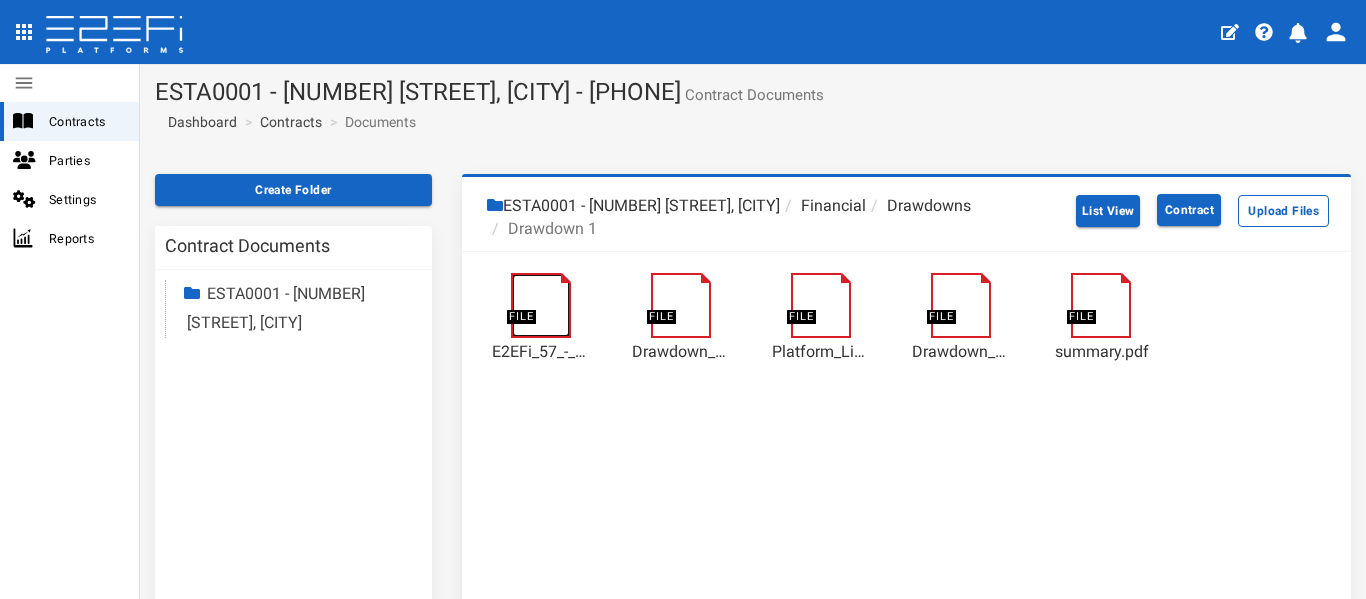 click at bounding box center [551, 282] 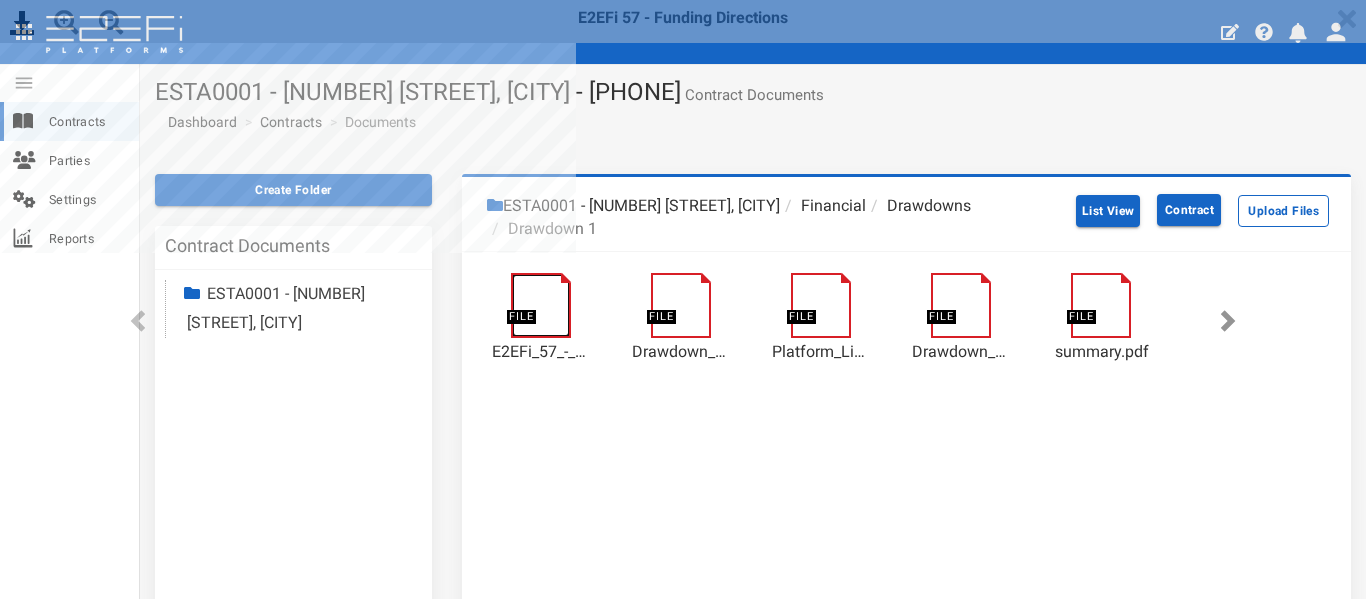 scroll, scrollTop: 0, scrollLeft: 0, axis: both 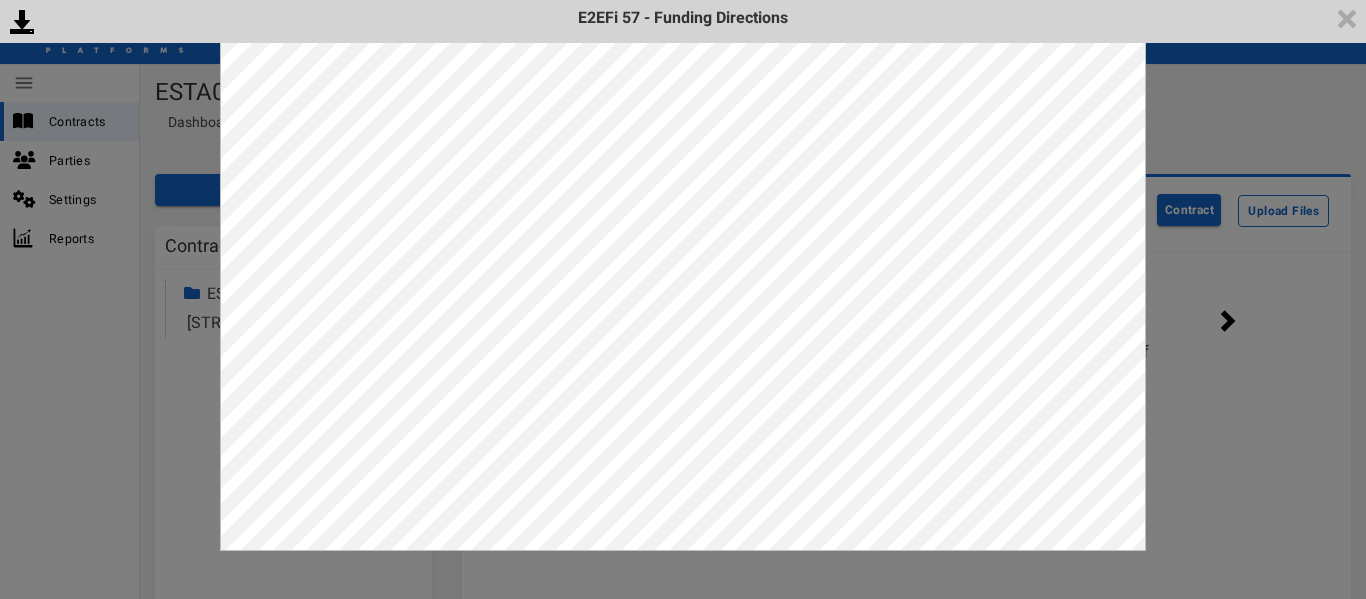 click on "<p>Your browser does not support iframes.</p><script type="text/javascript">alert("Your browser does not support iframes.")</script><iframe> E2EFi 57 - Funding Directions" at bounding box center (683, 299) 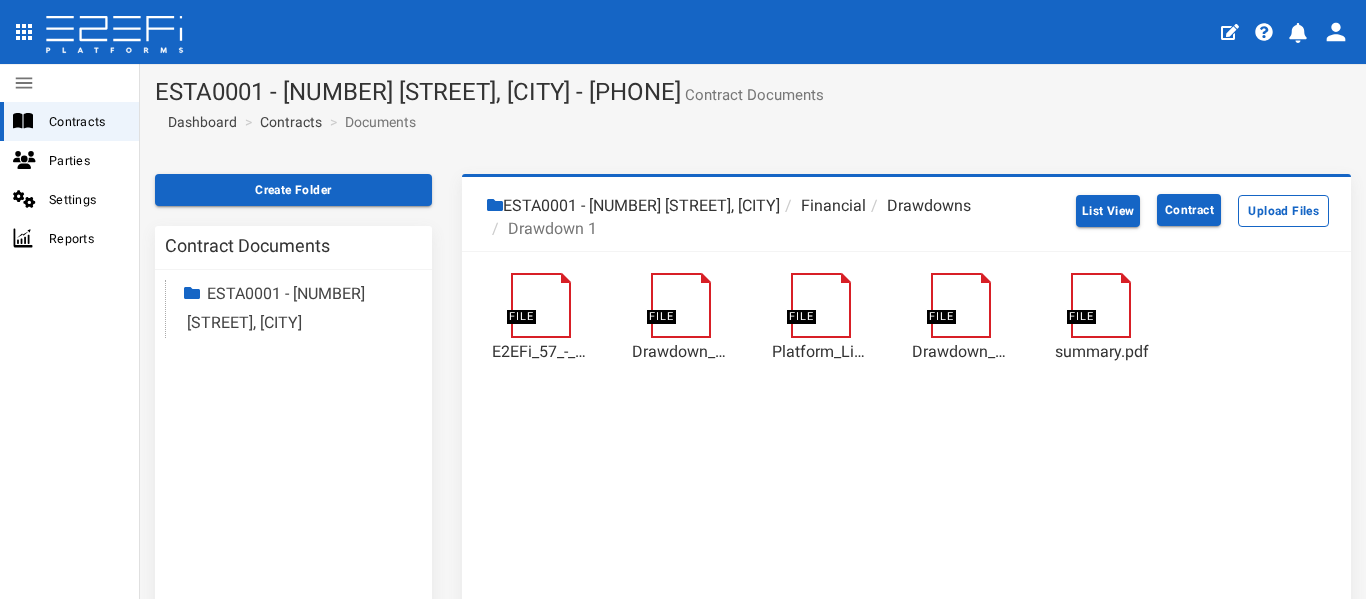 click at bounding box center [682, 312] 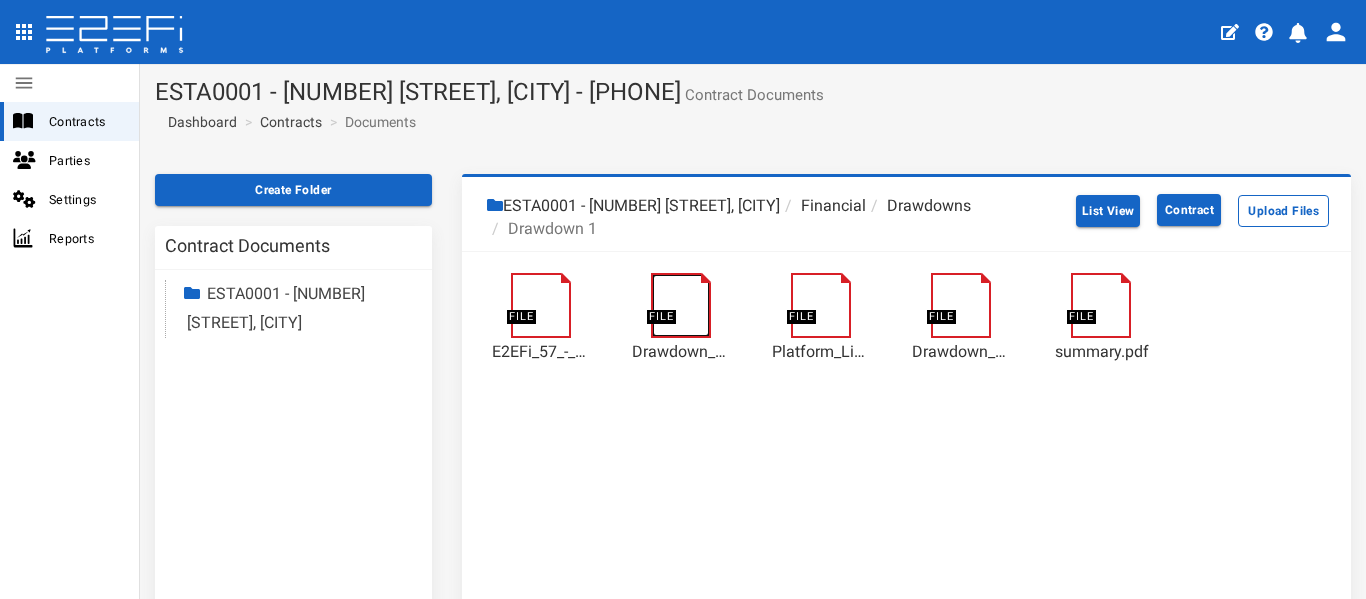 click at bounding box center [691, 282] 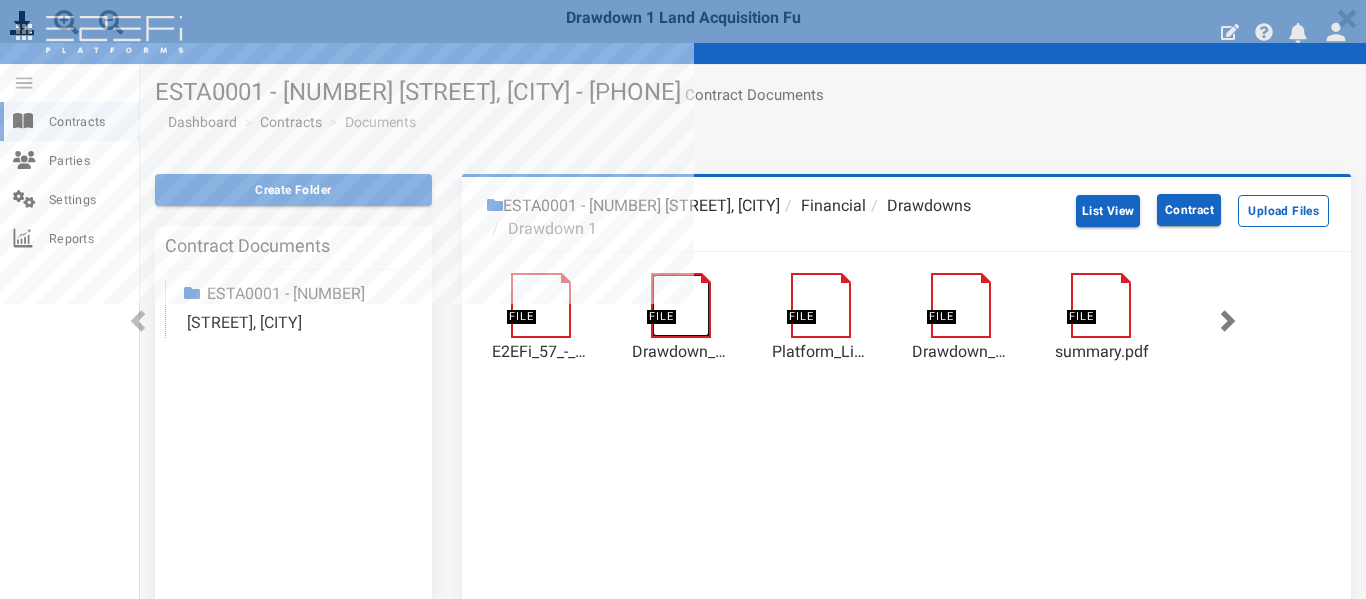 scroll, scrollTop: 0, scrollLeft: 0, axis: both 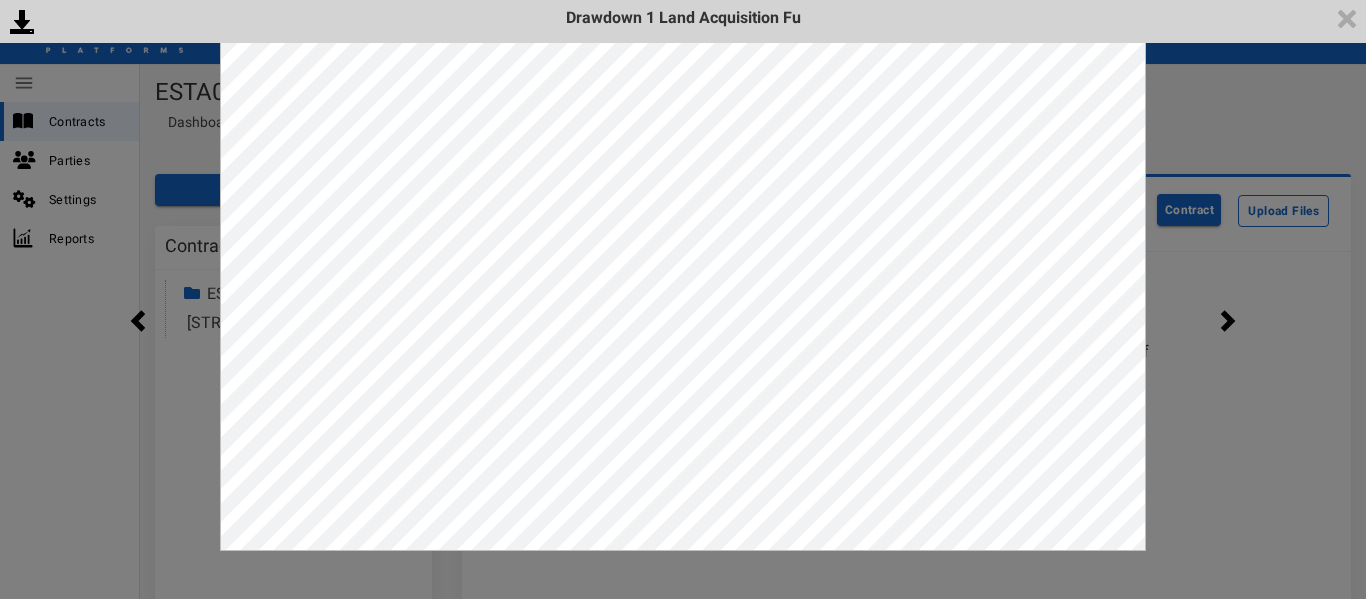 click on "<p>Your browser does not support iframes.</p><script type="text/javascript">alert("Your browser does not support iframes.")</script><iframe> <p>Your browser does not support iframes.</p><script type="text/javascript">alert("Your browser does not support iframes.")</script><iframe> Drawdown 1 Land Acquisition Fu" at bounding box center [683, 299] 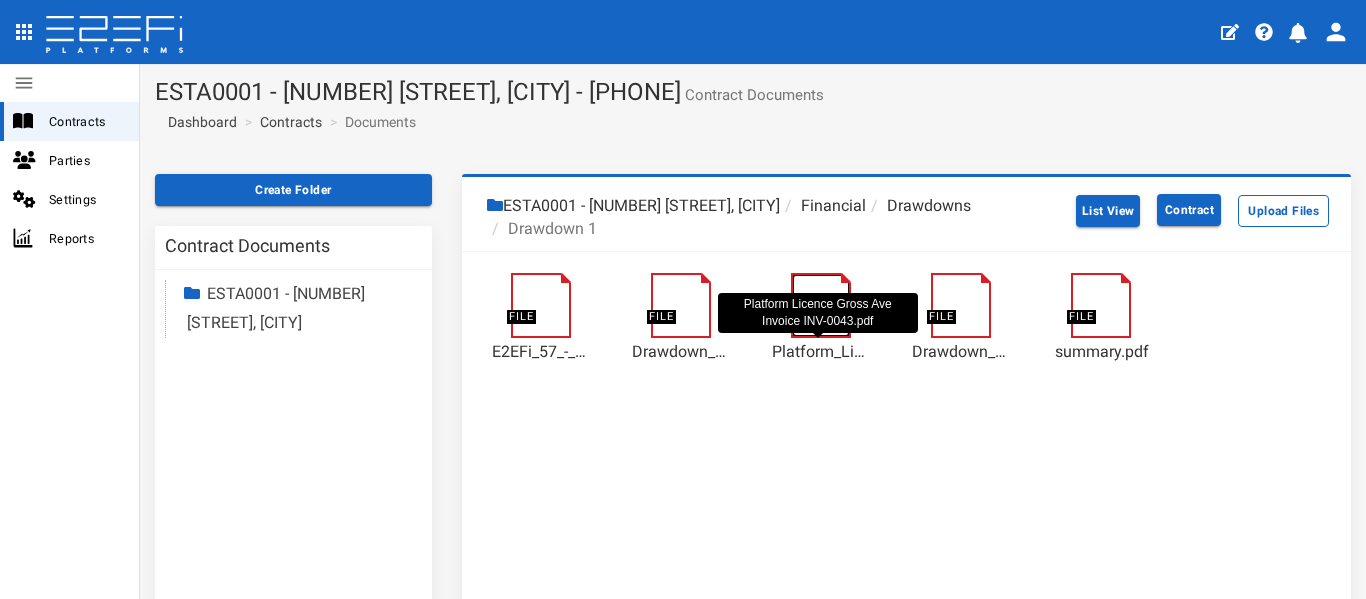 click at bounding box center (831, 282) 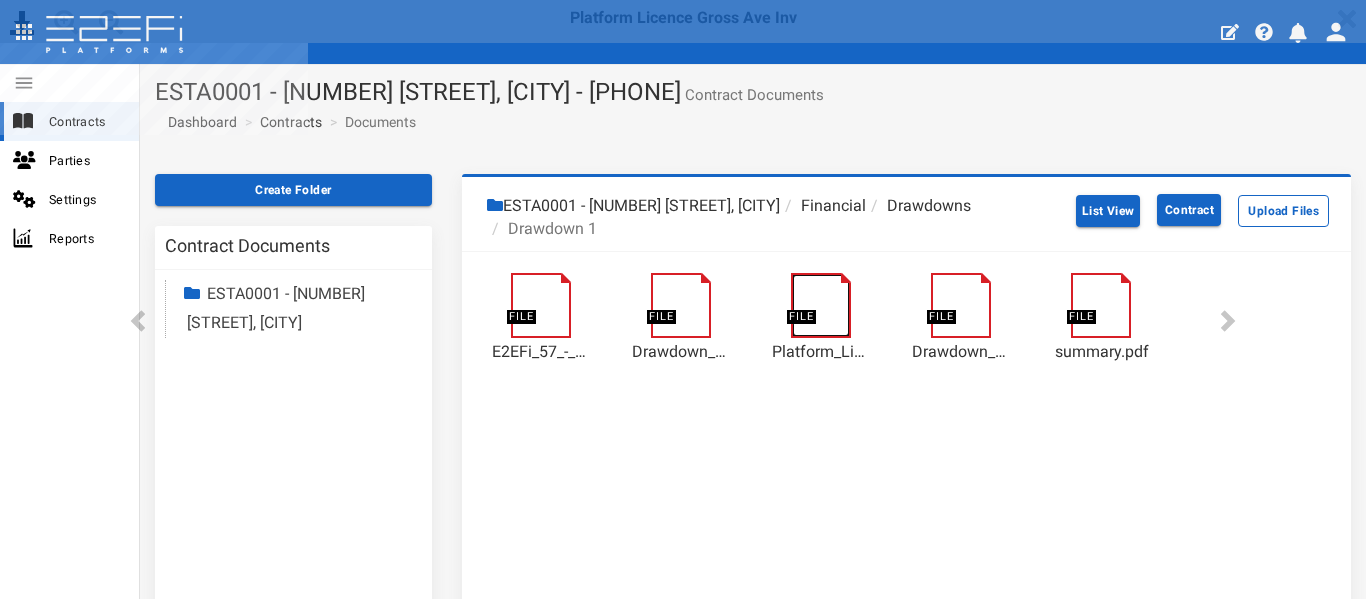 scroll, scrollTop: 0, scrollLeft: 0, axis: both 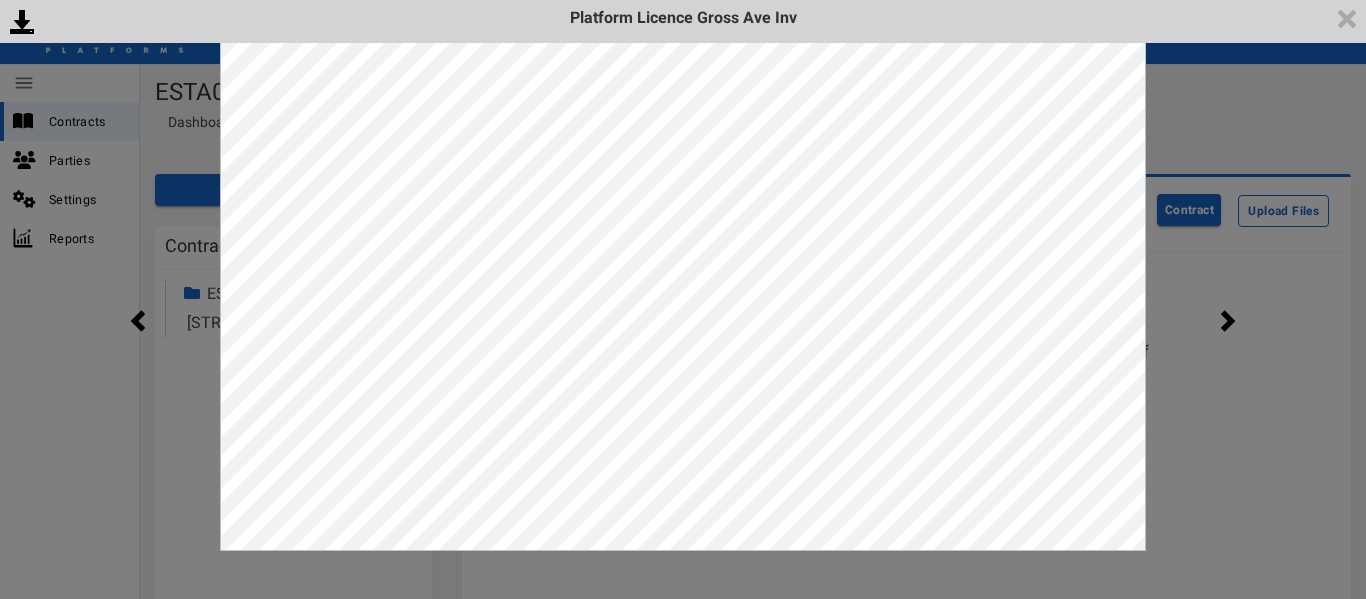 click on "<p>Your browser does not support iframes.</p><script type="text/javascript">alert("Your browser does not support iframes.")</script><iframe> <p>Your browser does not support iframes.</p><script type="text/javascript">alert("Your browser does not support iframes.")</script><iframe> <p>Your browser does not support iframes.</p><script type="text/javascript">alert("Your browser does not support iframes.")</script><iframe> Platform Licence Gross Ave Inv" at bounding box center (683, 299) 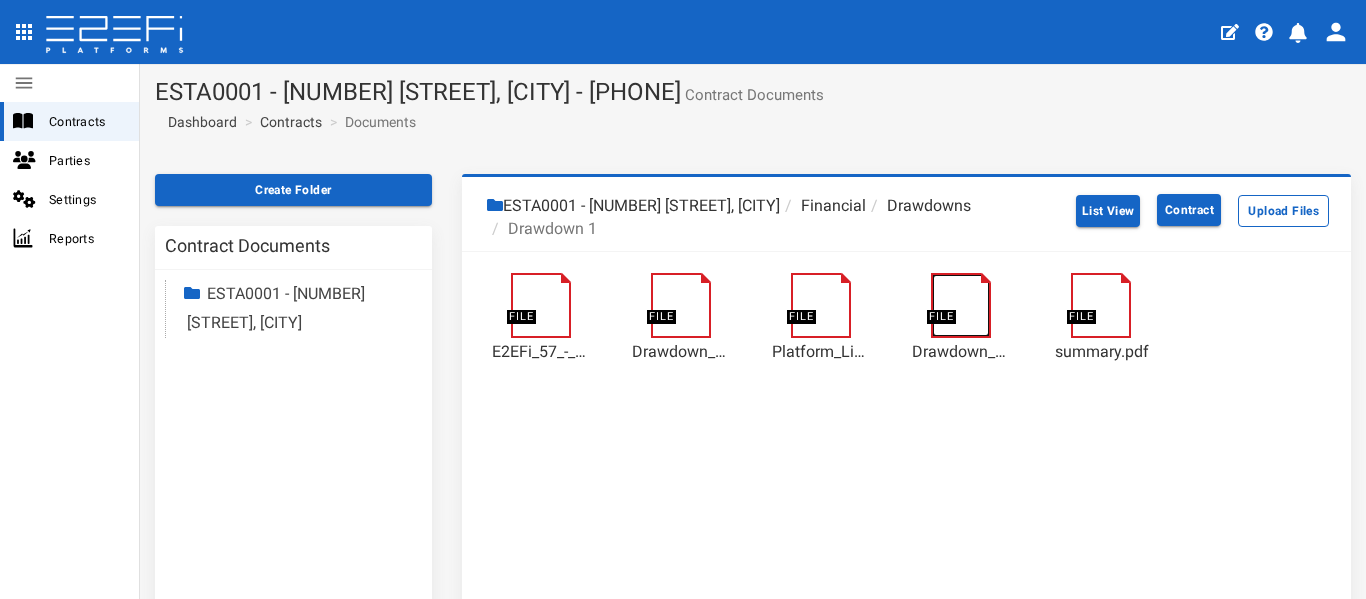 click at bounding box center [971, 282] 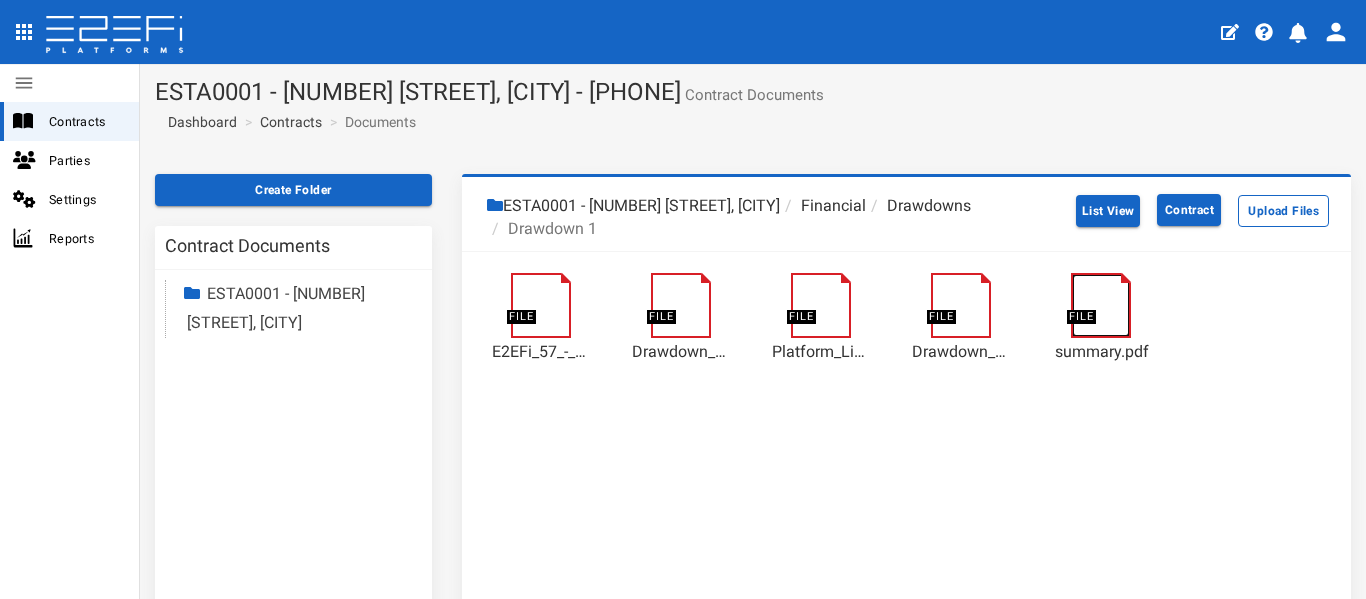 click at bounding box center (1111, 282) 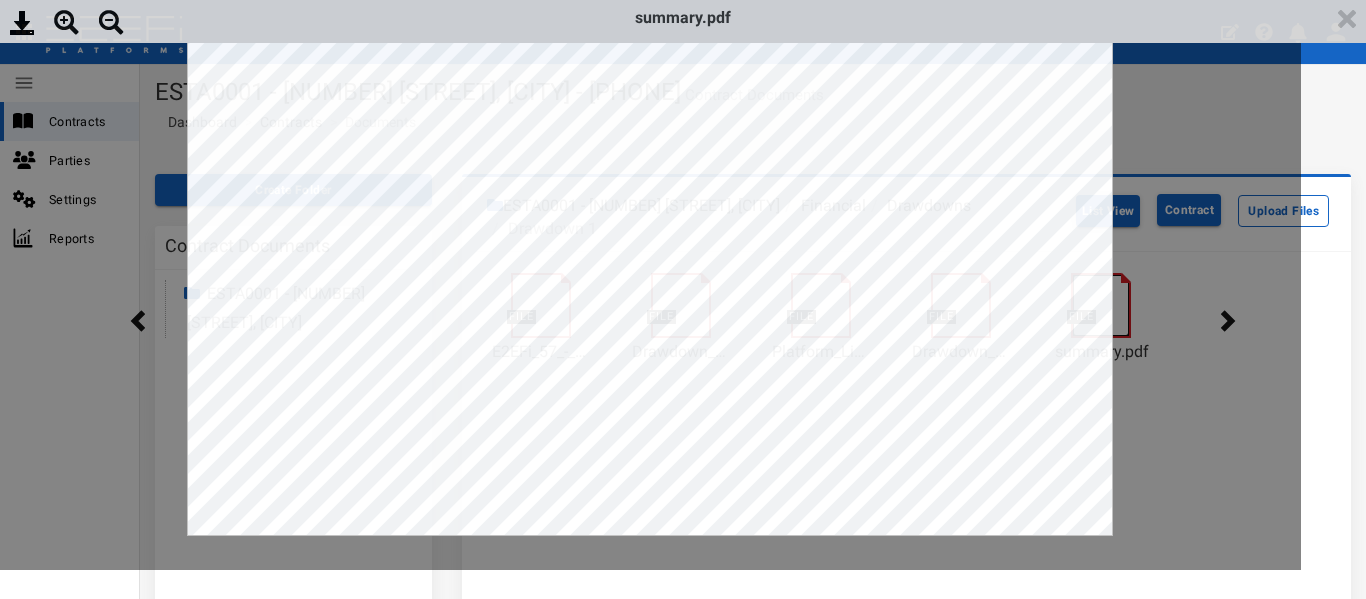 scroll, scrollTop: 0, scrollLeft: 0, axis: both 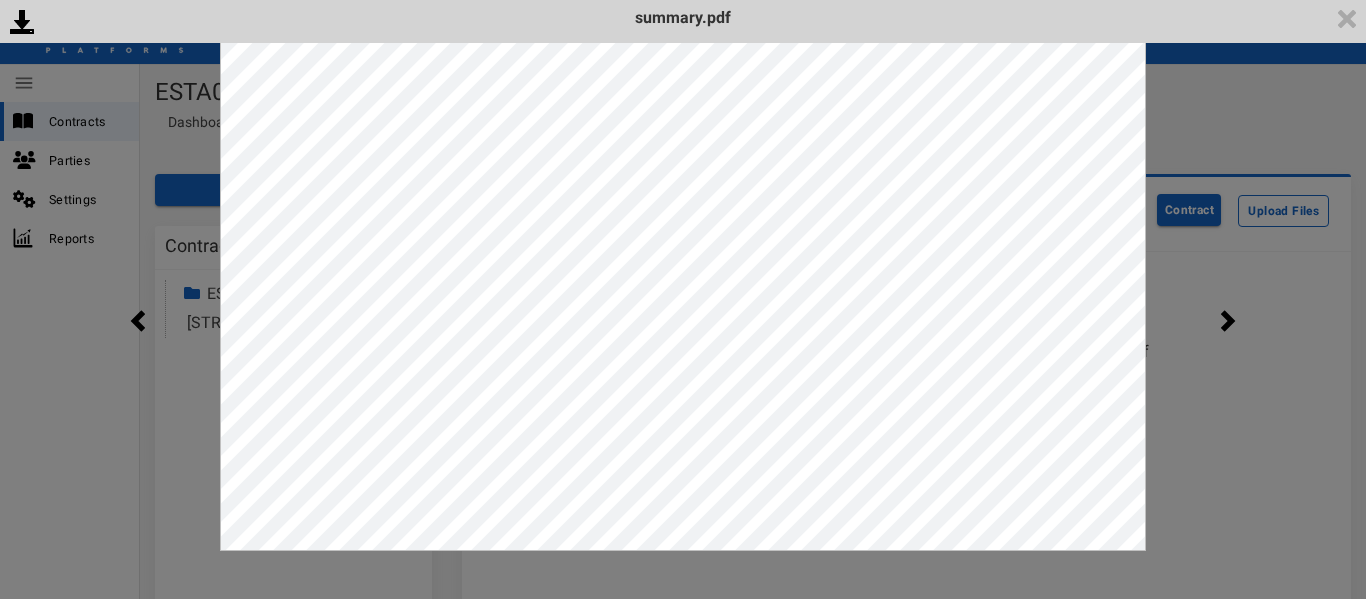 click on "<p>Your browser does not support iframes.</p><script type="text/javascript">alert("Your browser does not support iframes.")</script><iframe> <p>Your browser does not support iframes.</p><script type="text/javascript">alert("Your browser does not support iframes.")</script><iframe> <p>Your browser does not support iframes.</p><script type="text/javascript">alert("Your browser does not support iframes.")</script><iframe> <p>Your browser does not support iframes.</p><script type="text/javascript">alert("Your browser does not support iframes.")</script><iframe> summary.pdf" at bounding box center (683, 299) 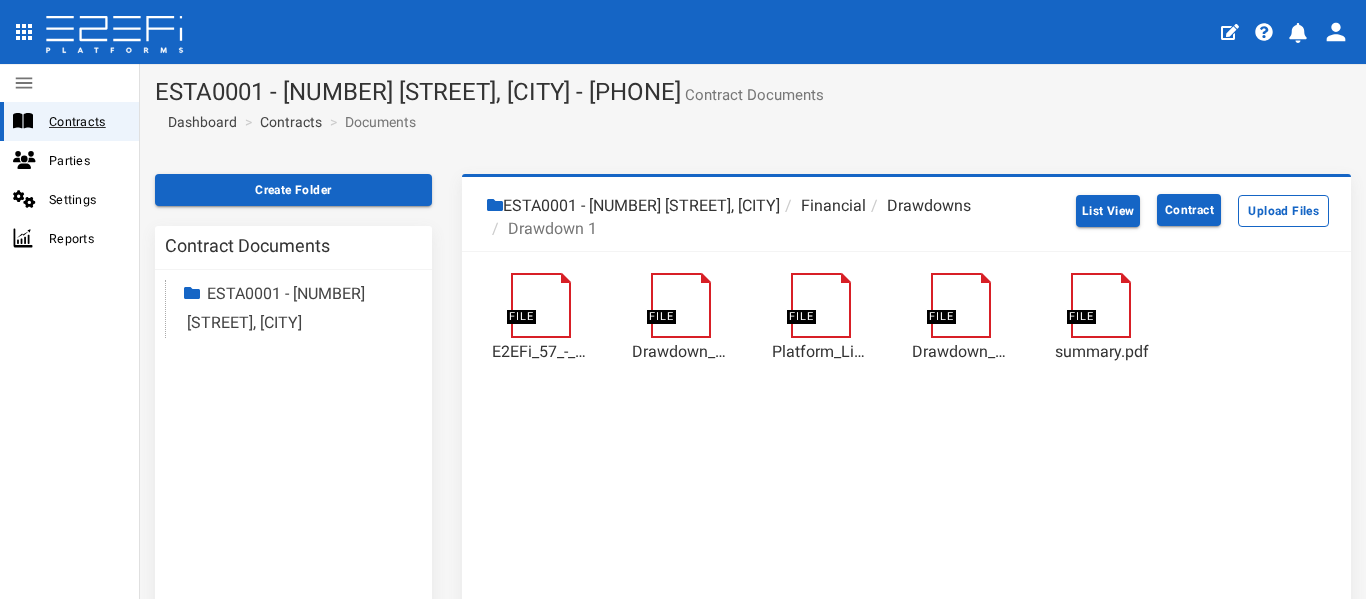 click on "Contracts" at bounding box center (86, 121) 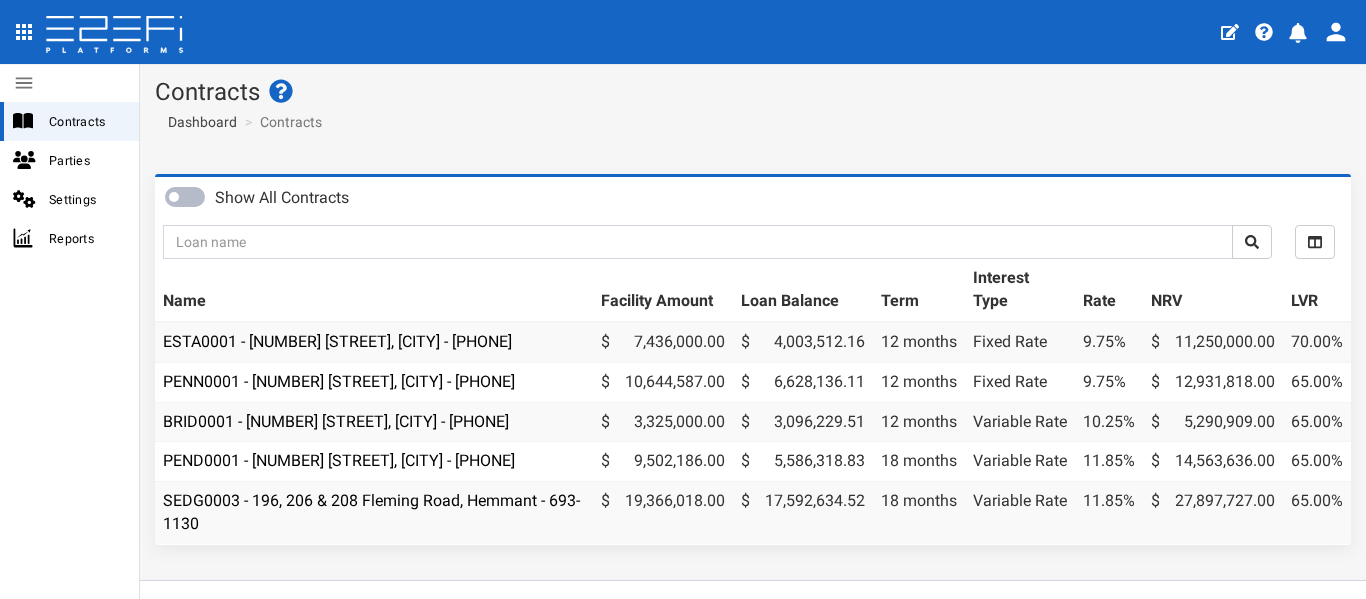scroll, scrollTop: 0, scrollLeft: 0, axis: both 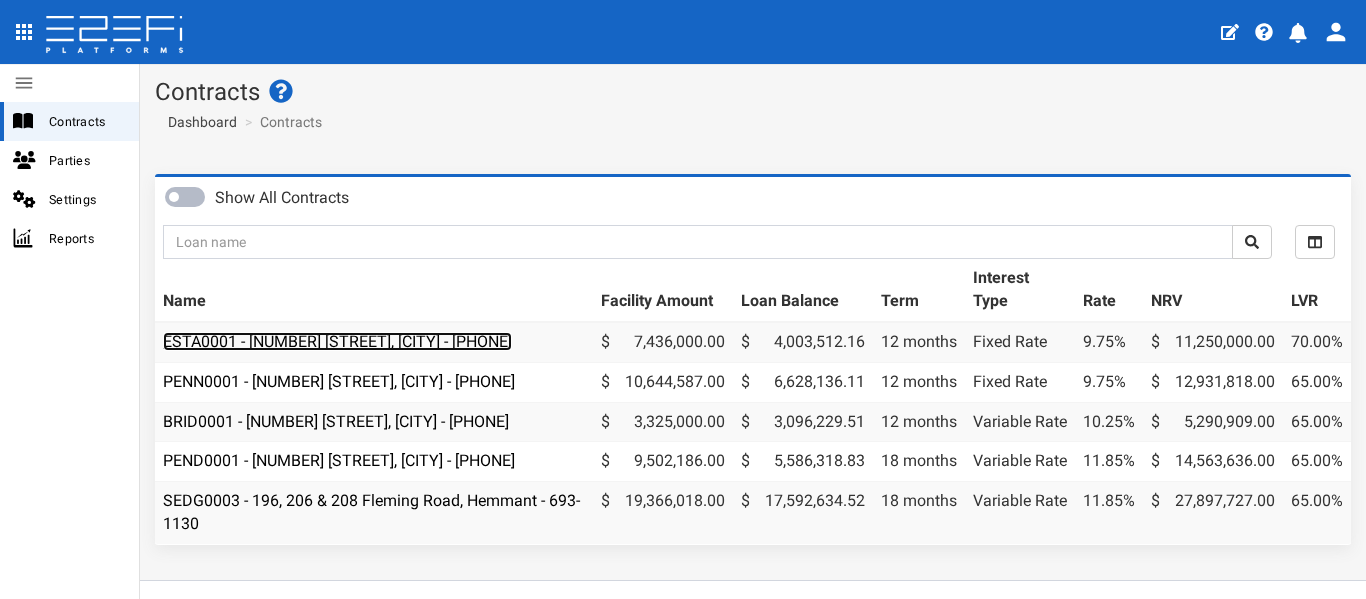 click on "ESTA0001 - [NUMBER] [STREET], [CITY] - [PHONE]" at bounding box center [337, 341] 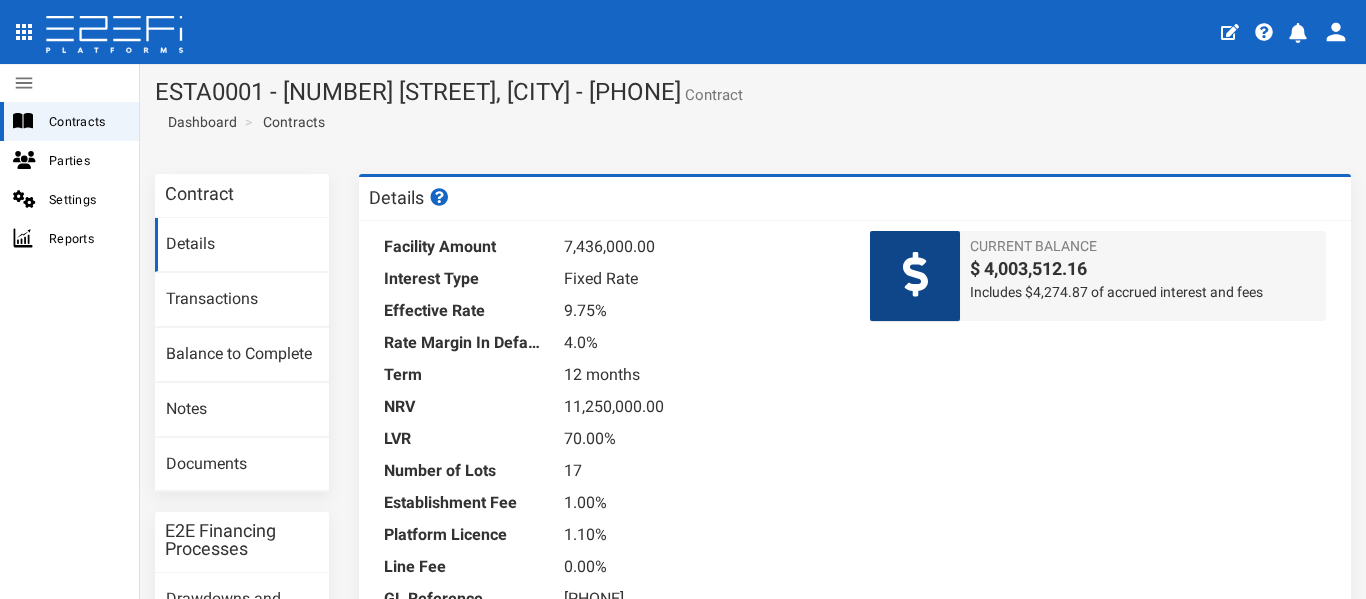 scroll, scrollTop: 0, scrollLeft: 0, axis: both 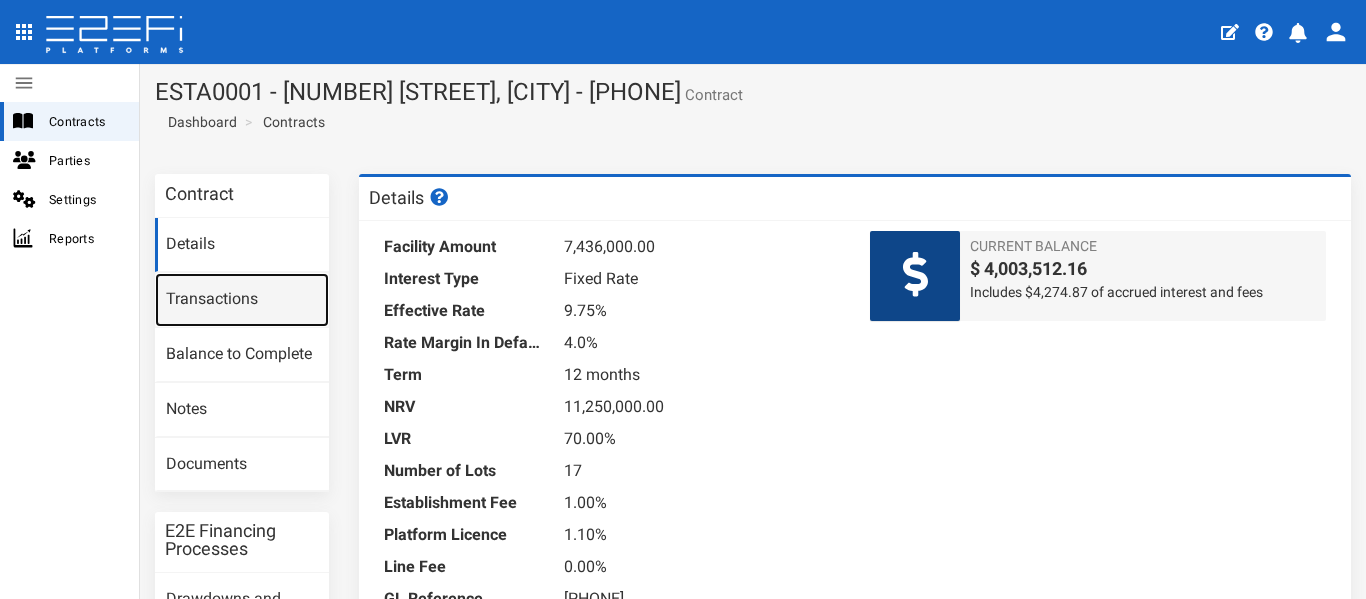 drag, startPoint x: 238, startPoint y: 296, endPoint x: 625, endPoint y: 333, distance: 388.7647 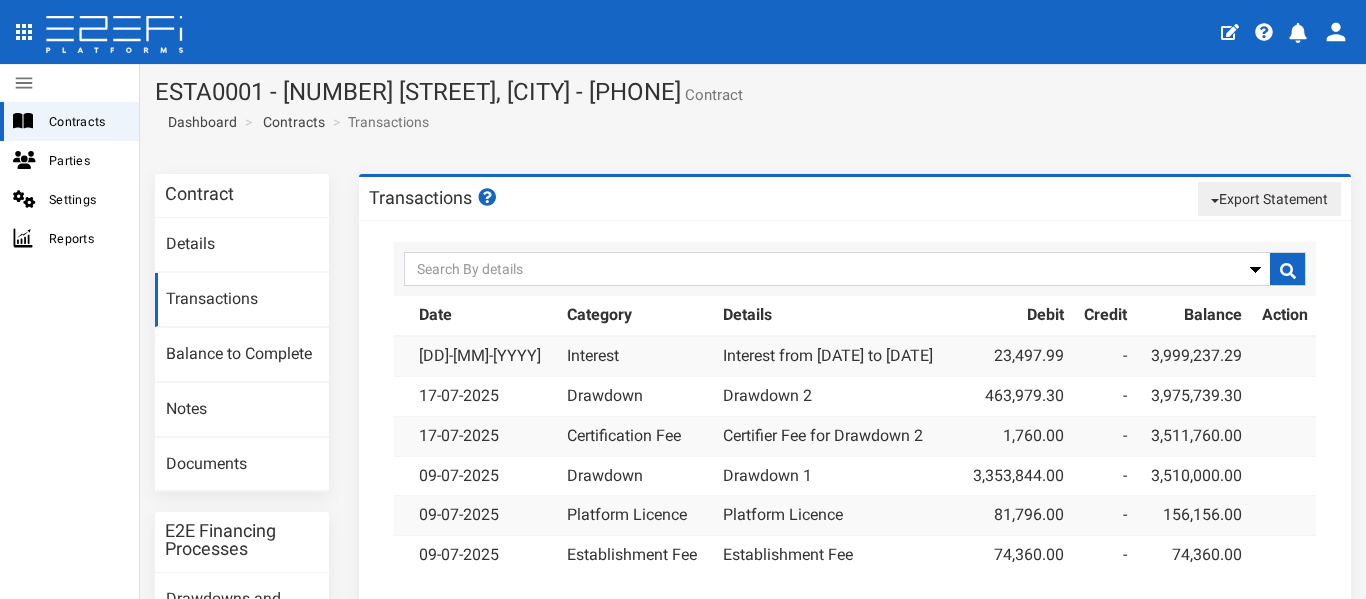 scroll, scrollTop: 0, scrollLeft: 0, axis: both 